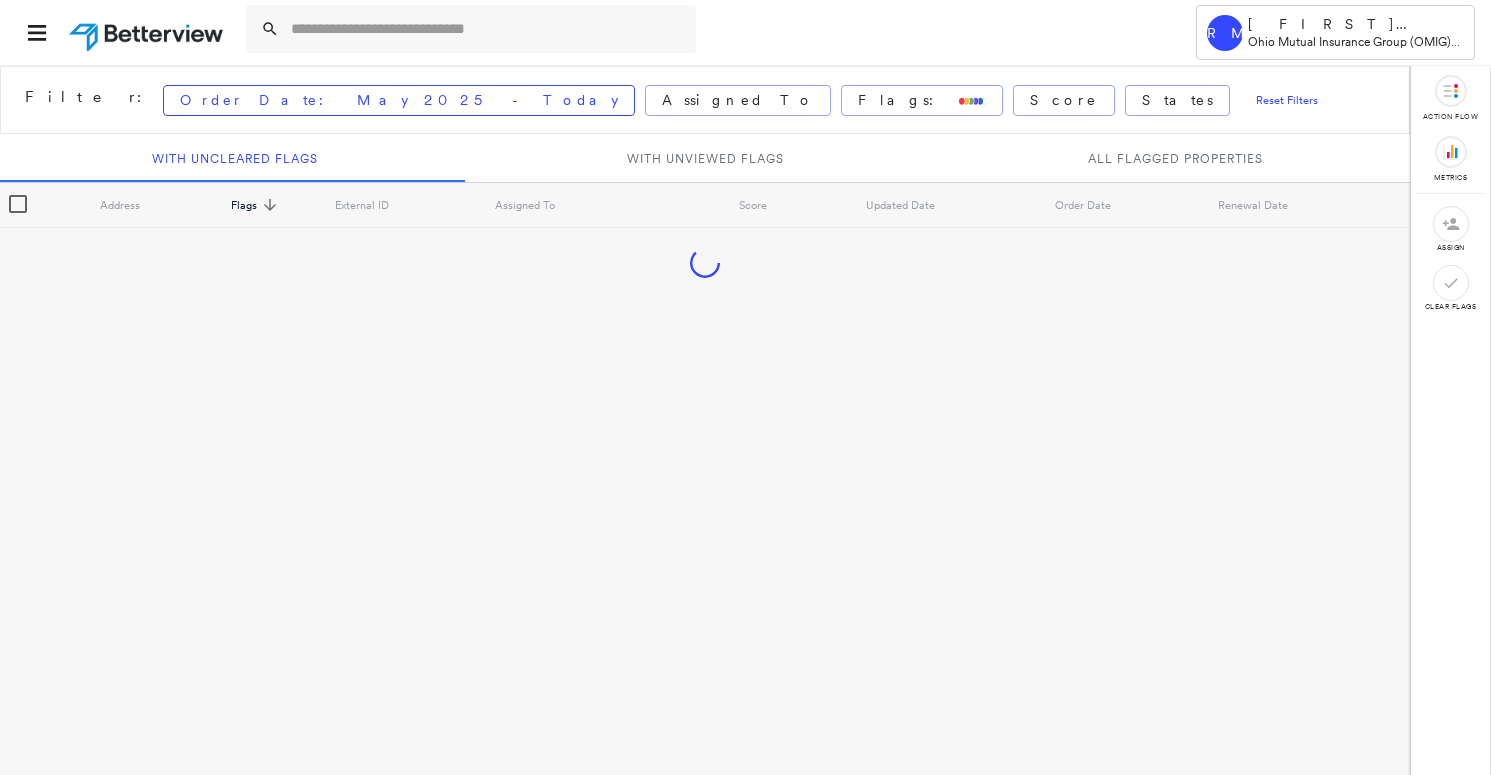 scroll, scrollTop: 0, scrollLeft: 0, axis: both 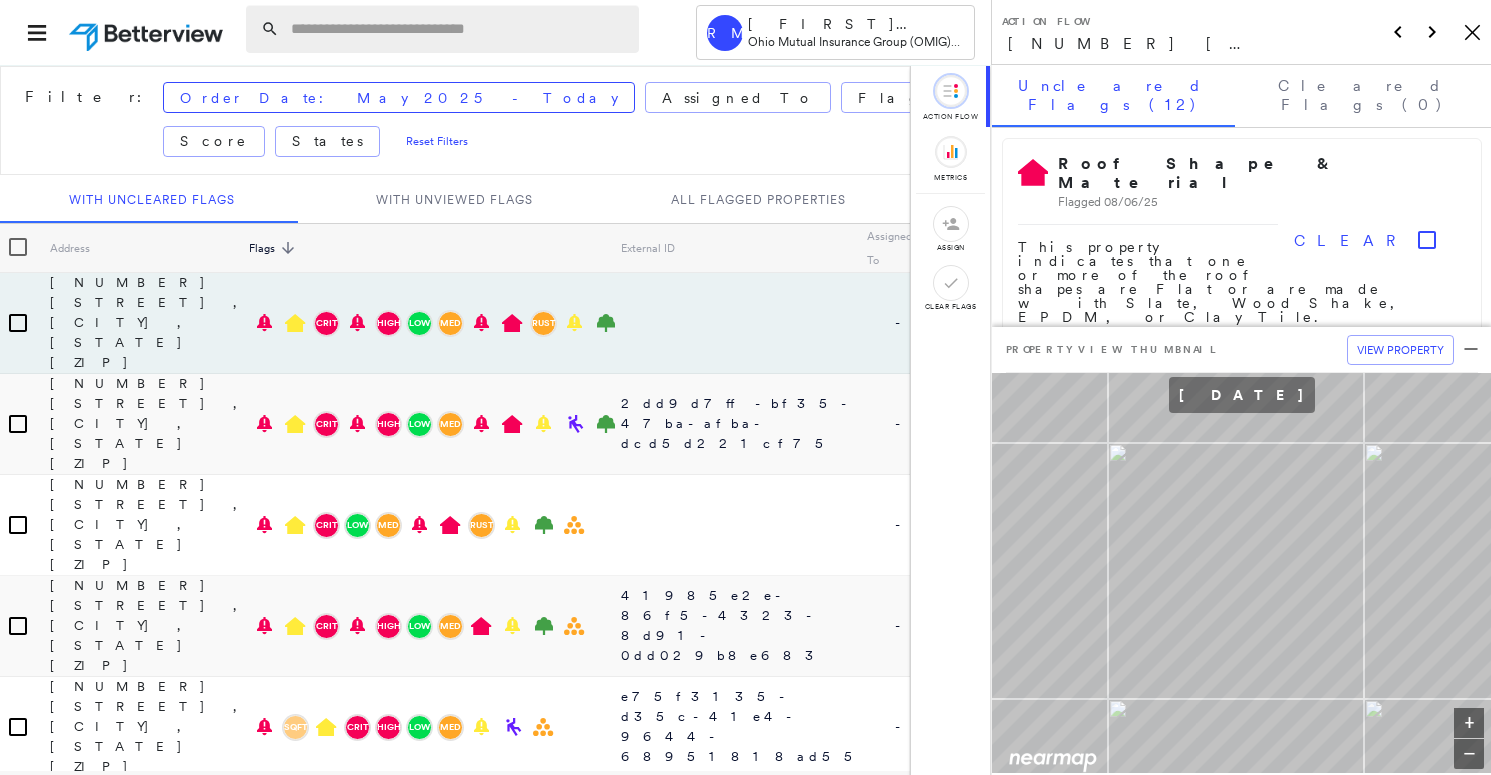 click at bounding box center [459, 29] 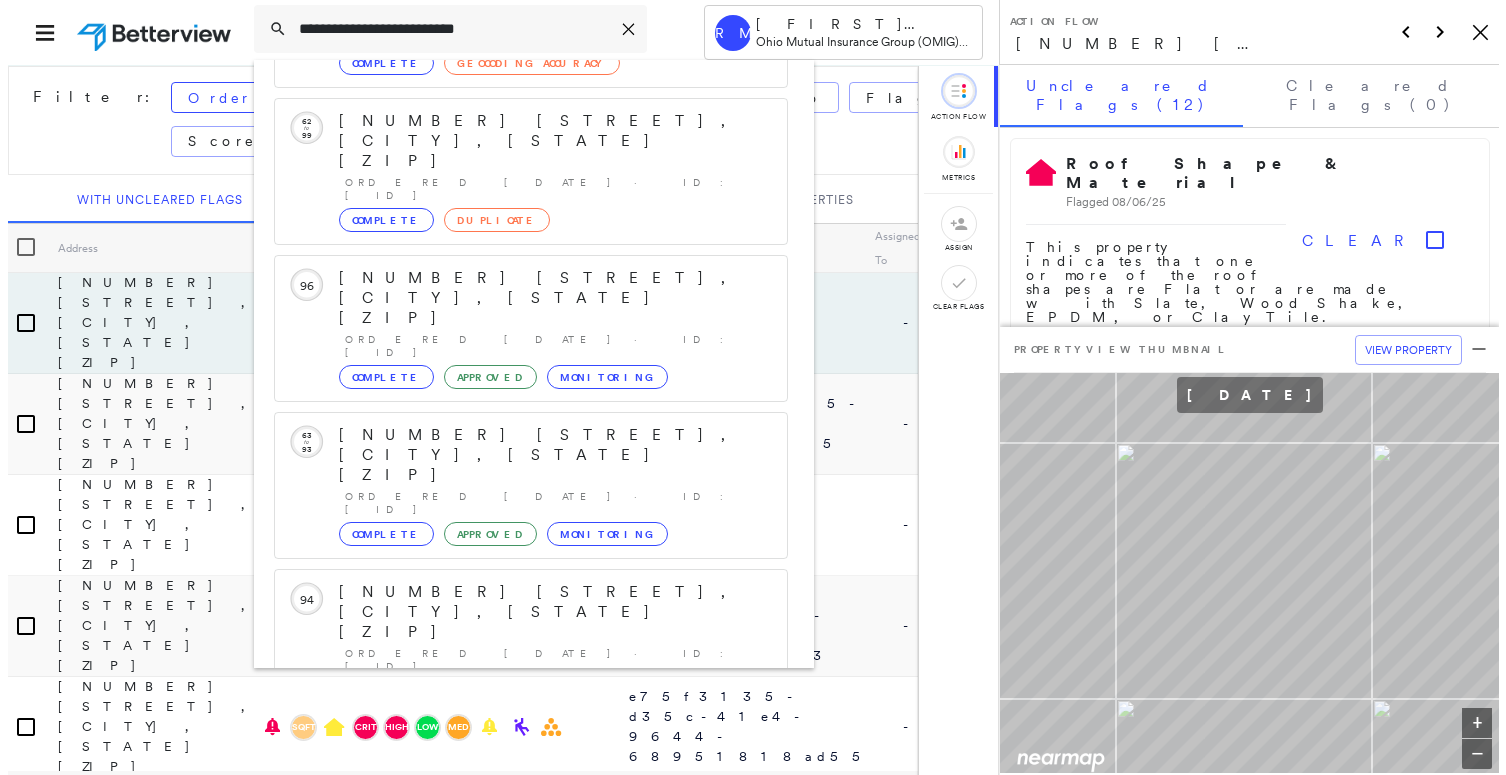 scroll, scrollTop: 213, scrollLeft: 0, axis: vertical 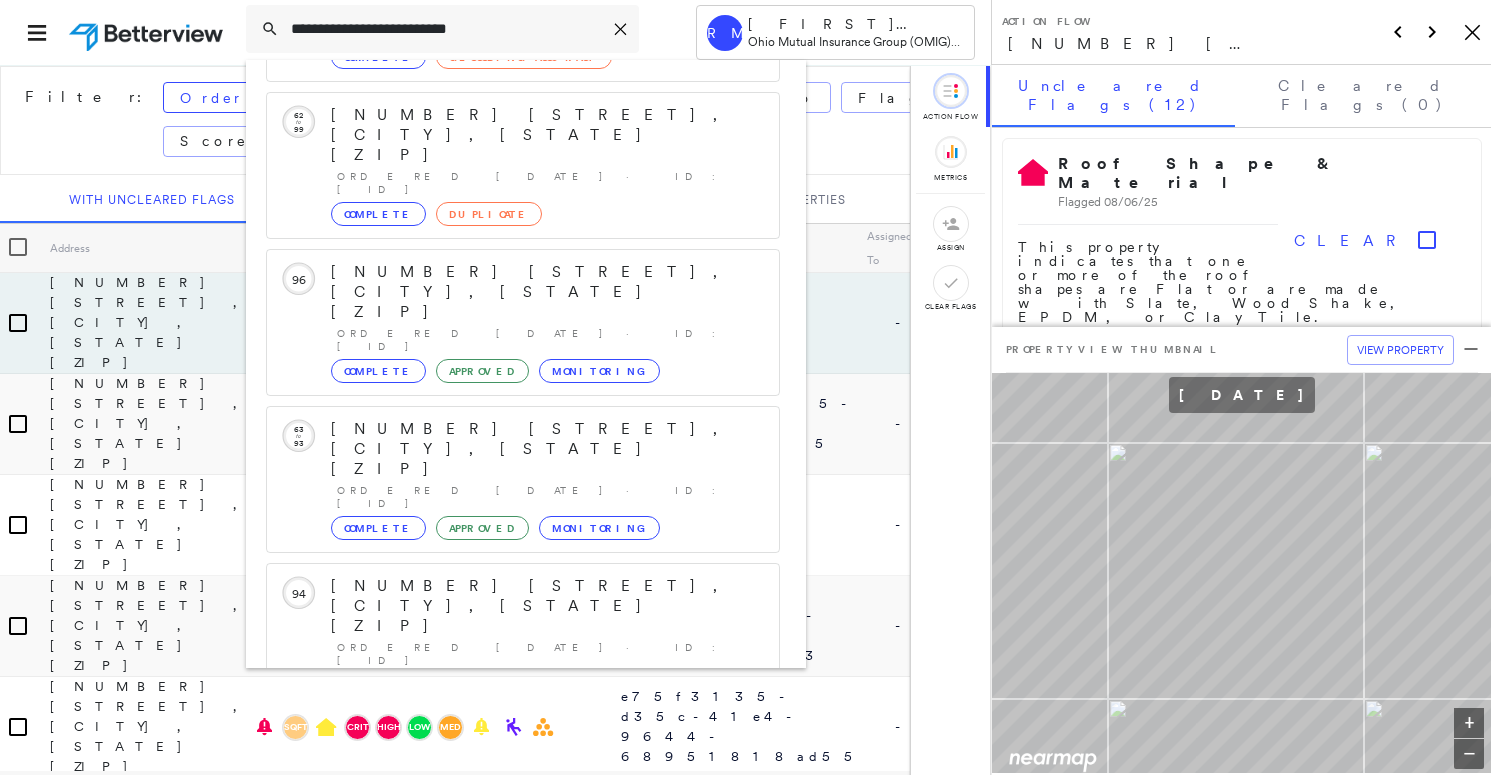 type on "**********" 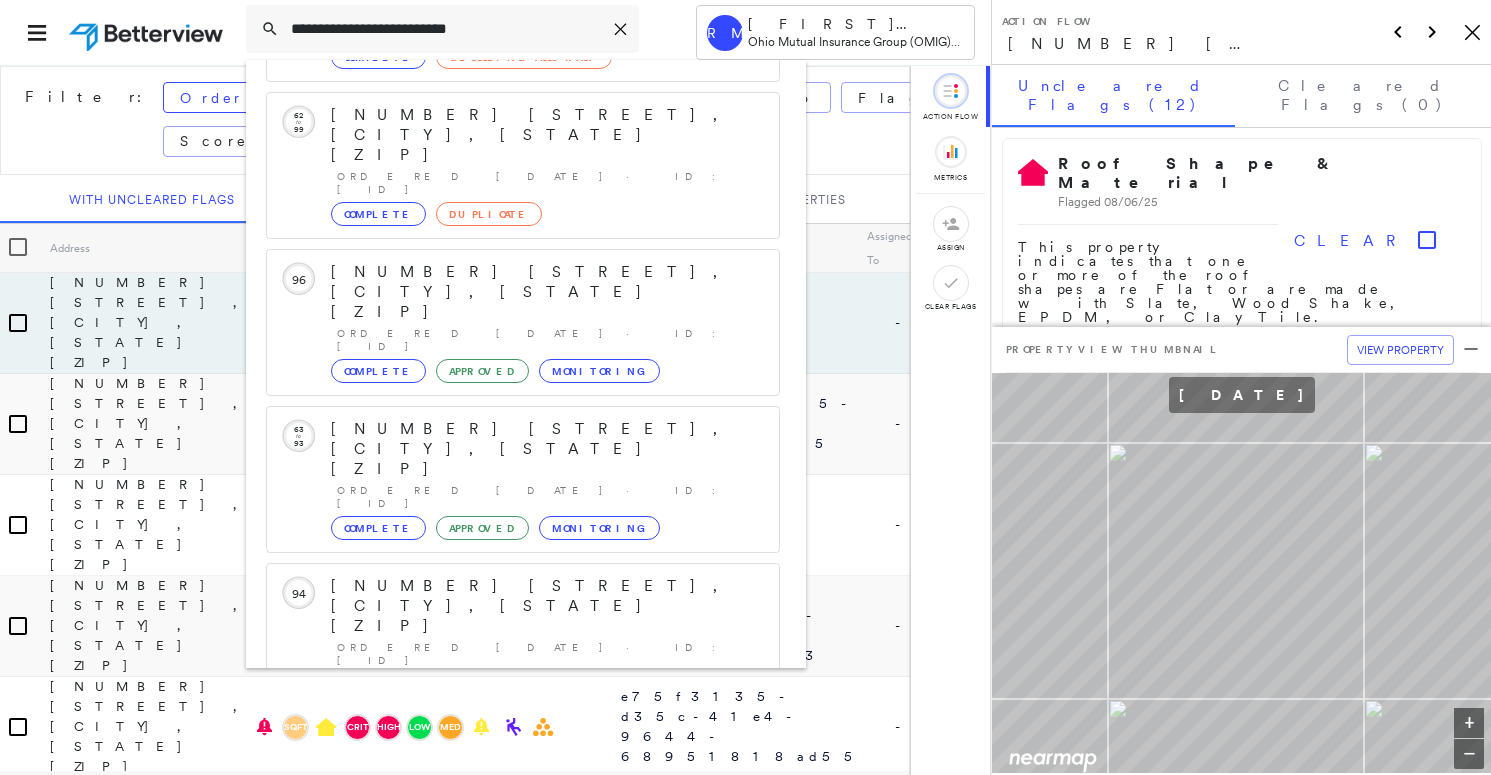 click on "33 Plains Rd, Monroe, NH 03771" at bounding box center [501, 898] 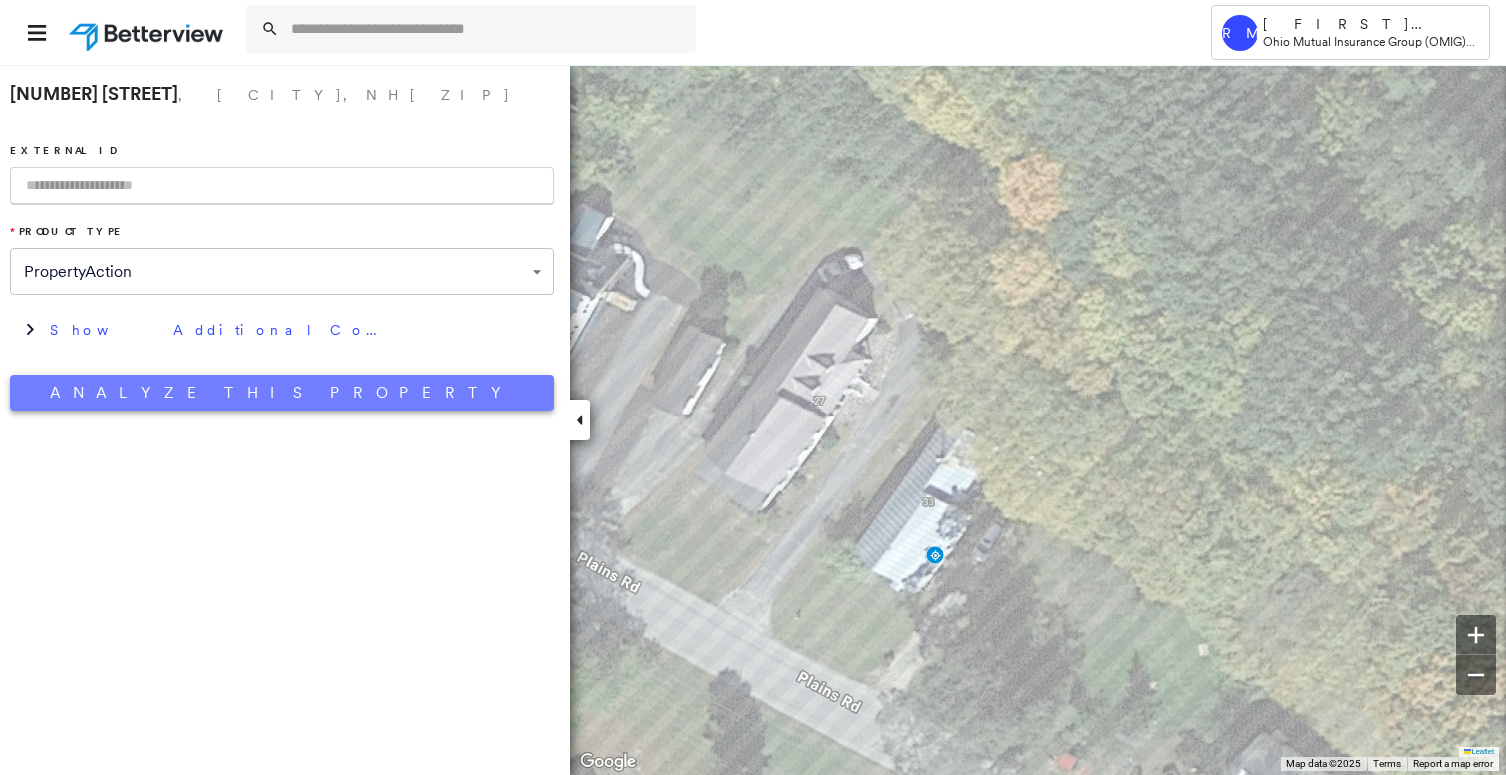 click on "Analyze This Property" at bounding box center [282, 393] 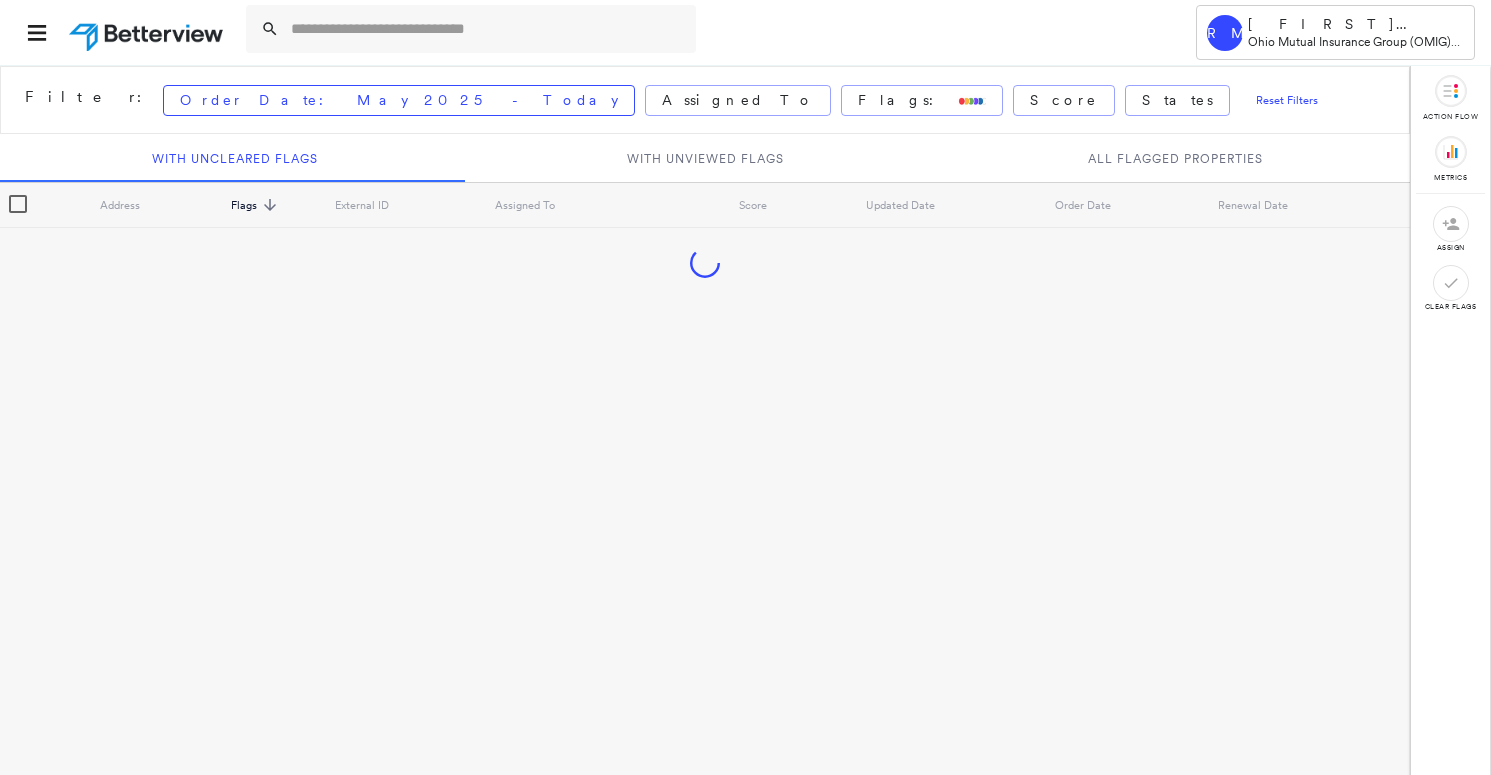 scroll, scrollTop: 0, scrollLeft: 0, axis: both 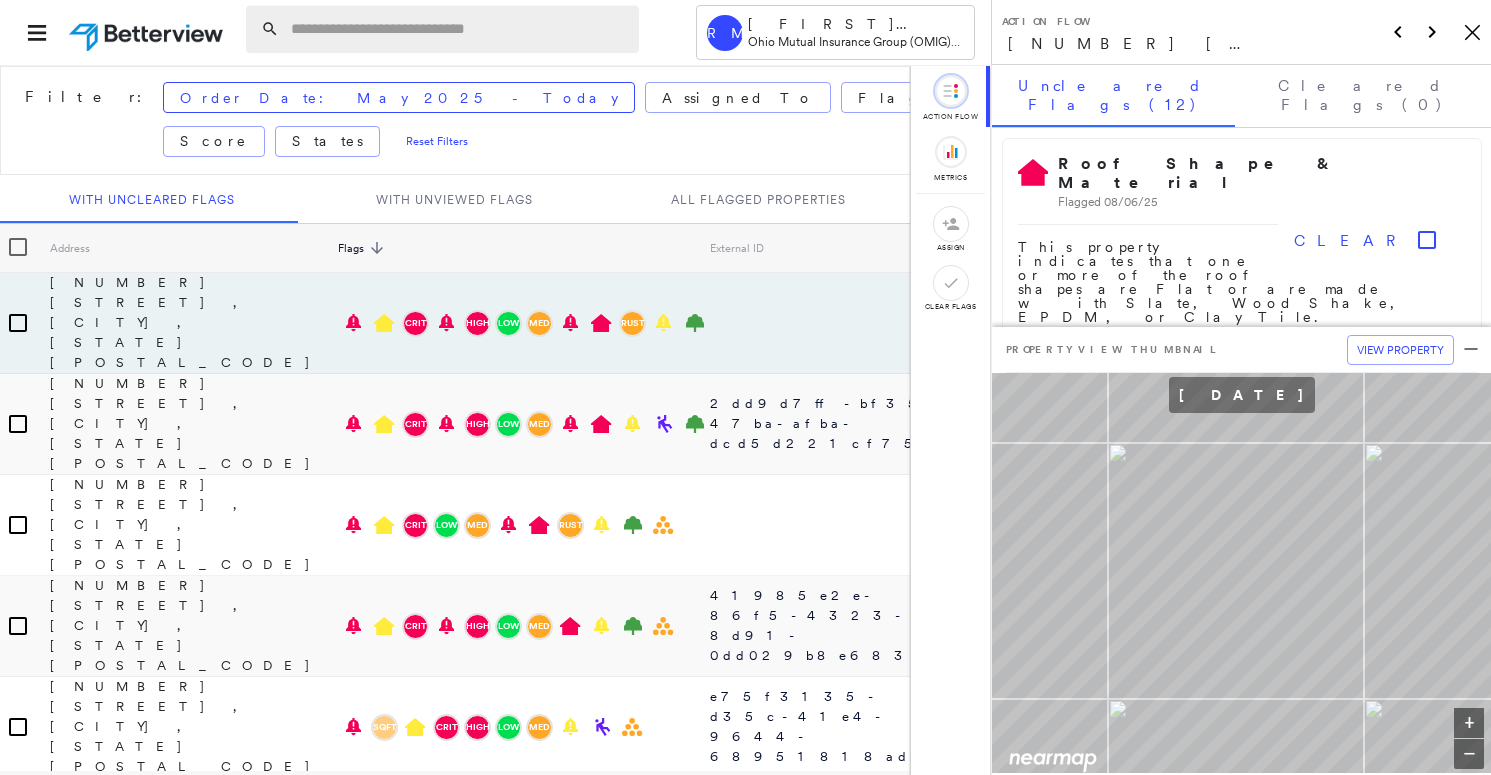 click at bounding box center (459, 29) 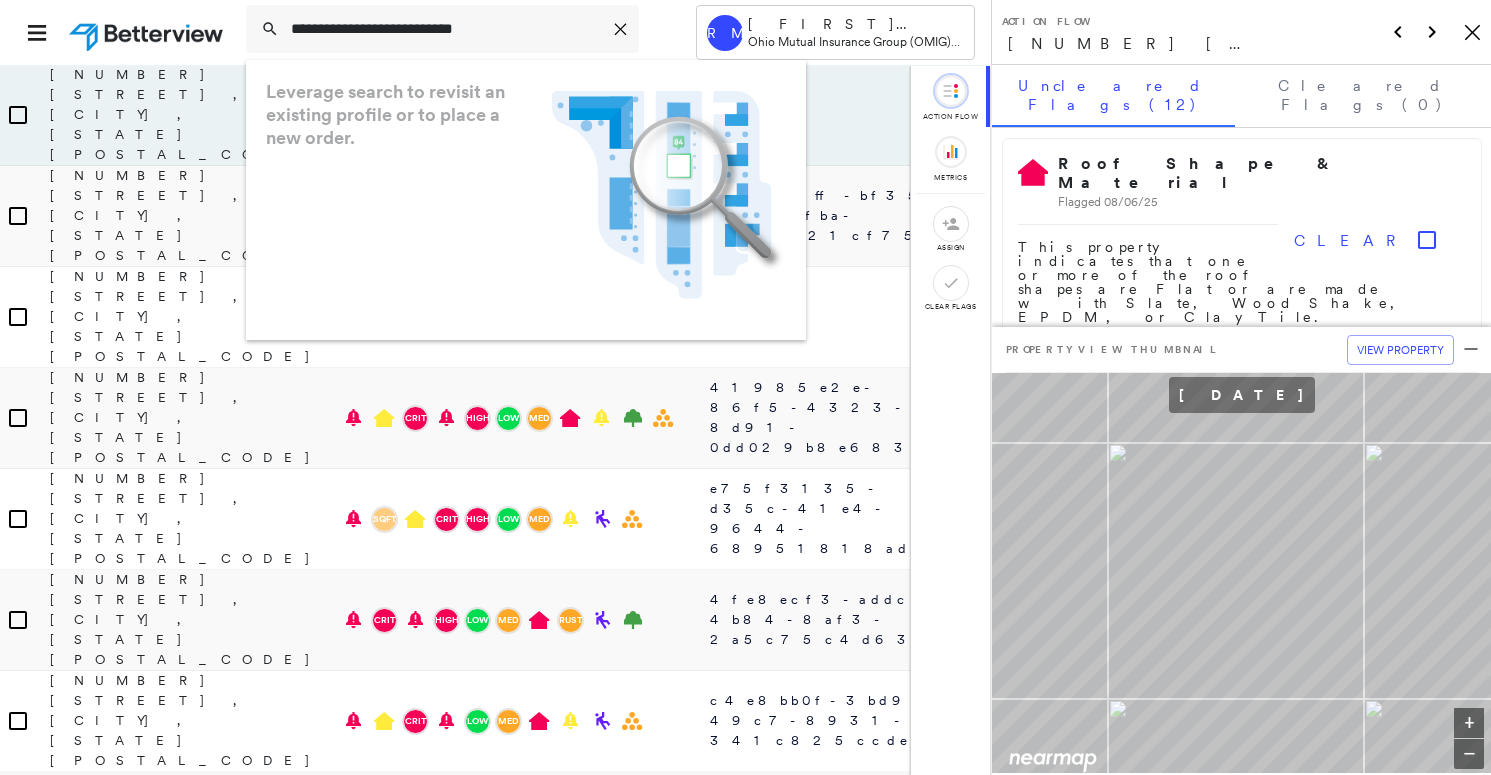 scroll, scrollTop: 0, scrollLeft: 0, axis: both 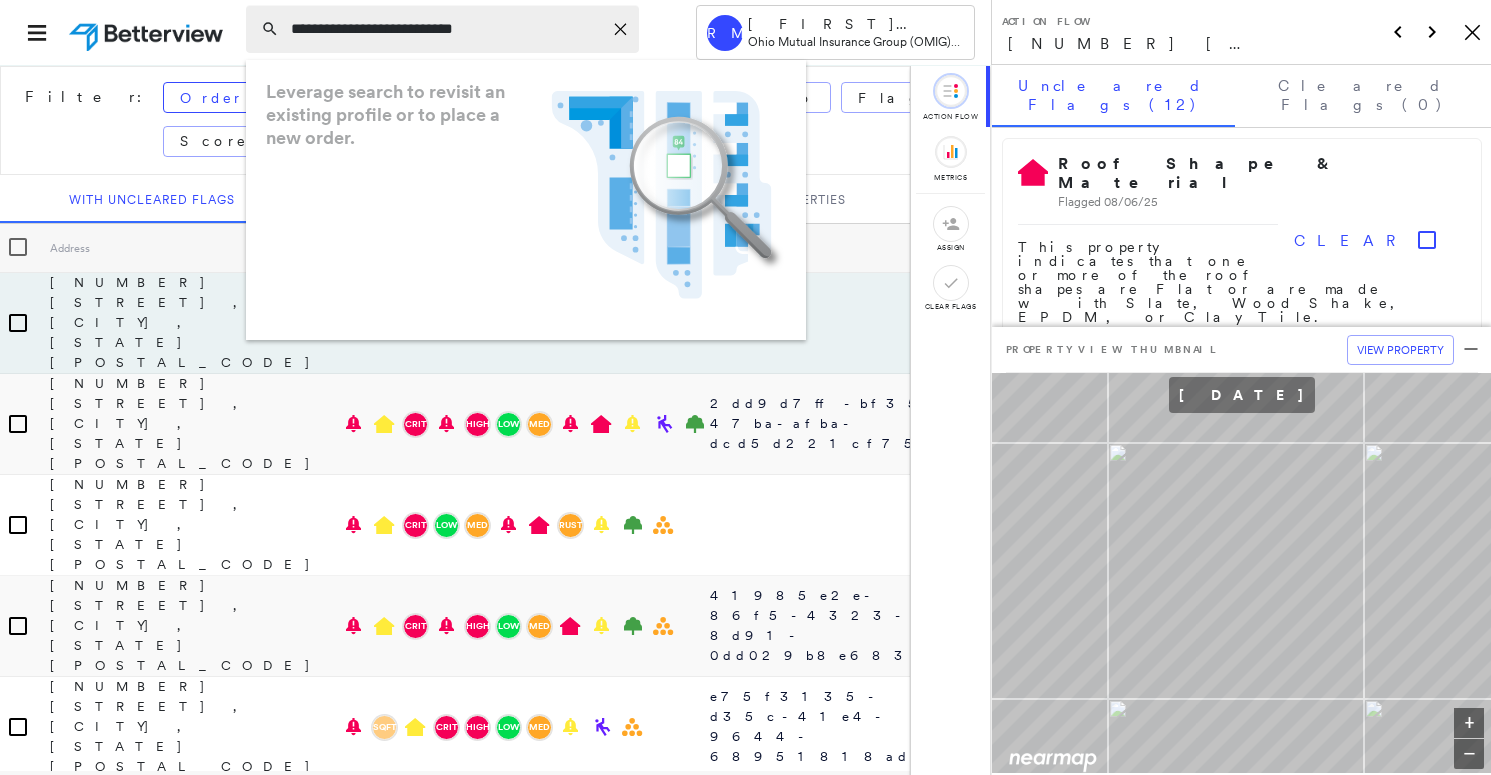 drag, startPoint x: 409, startPoint y: 27, endPoint x: 426, endPoint y: 23, distance: 17.464249 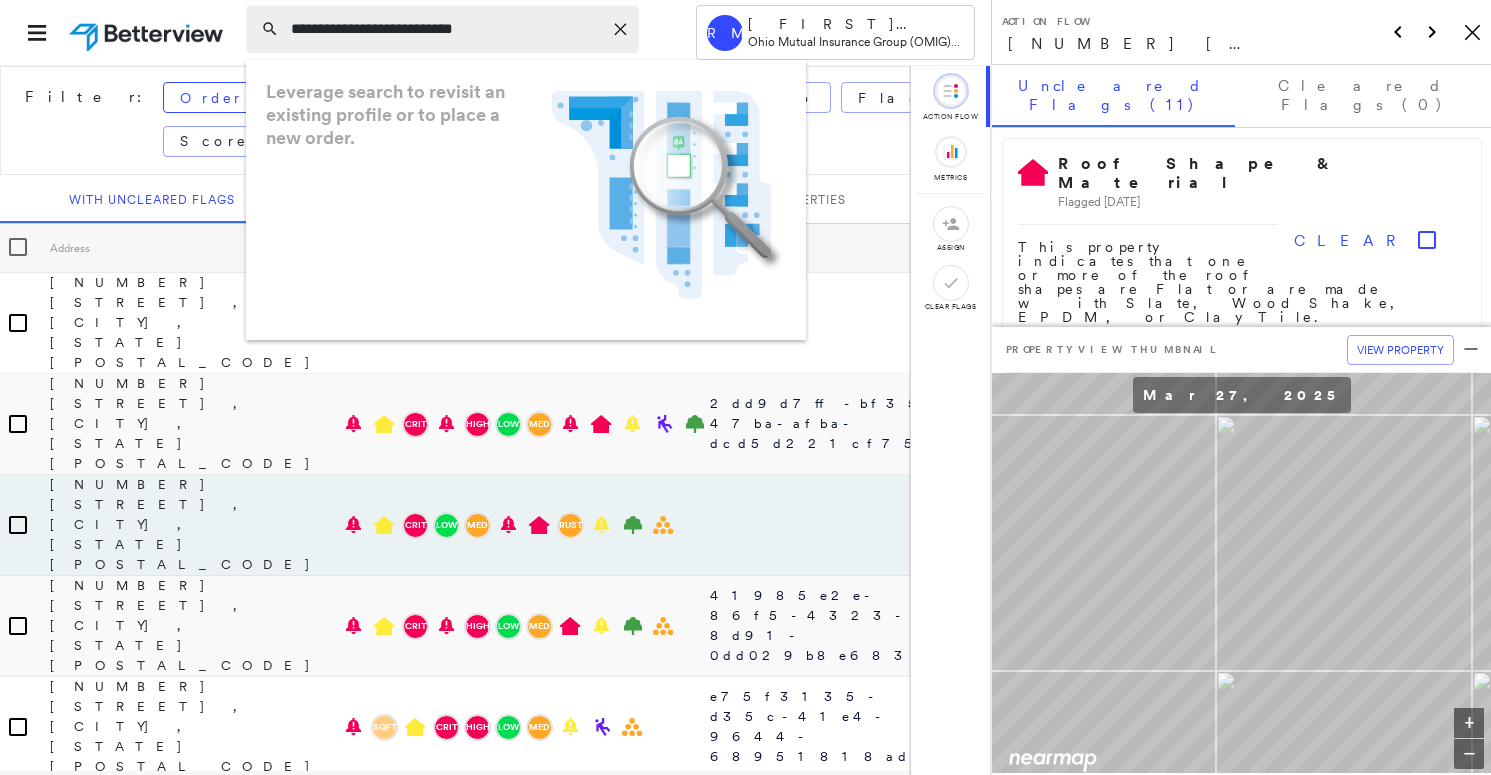 click on "**********" at bounding box center (446, 29) 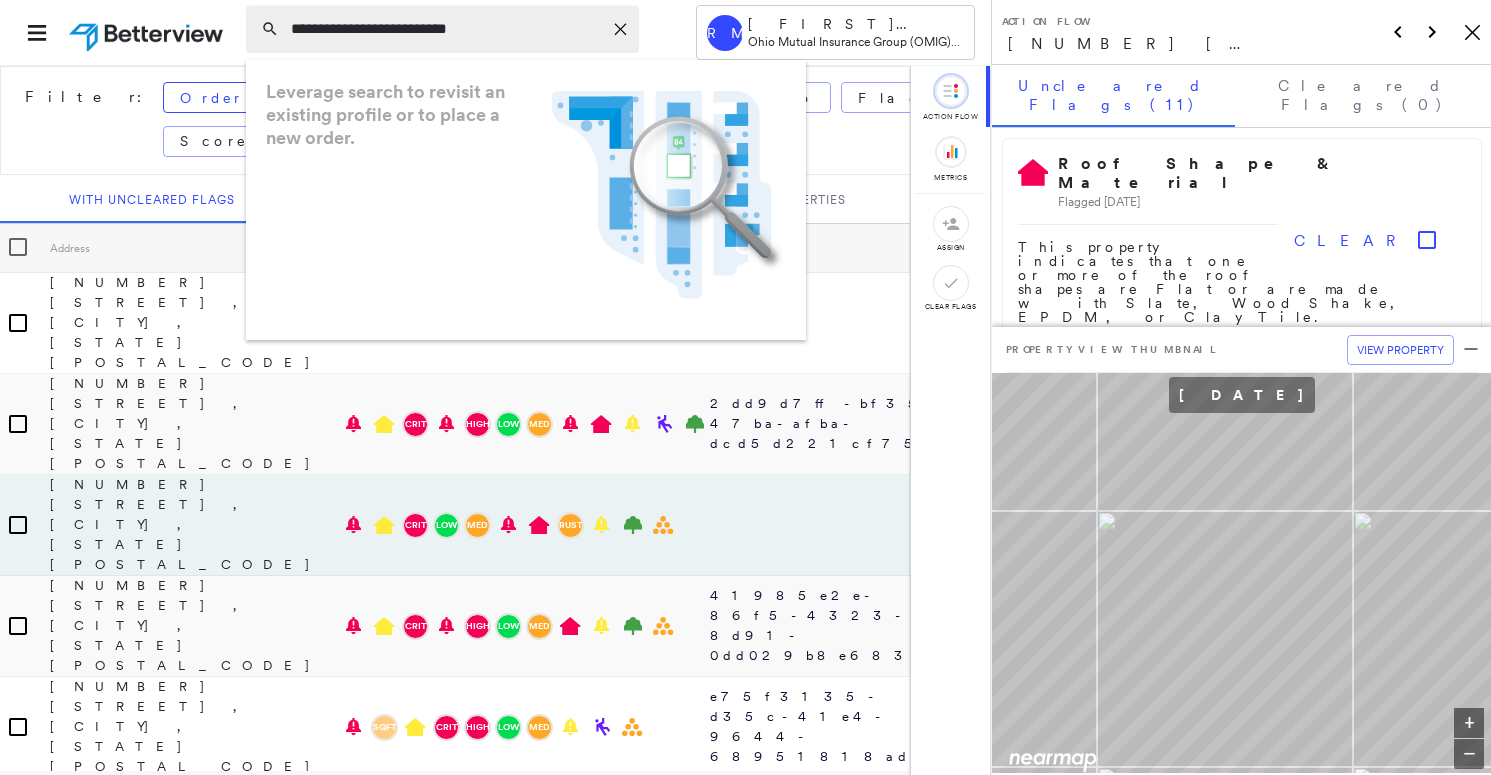 type on "**********" 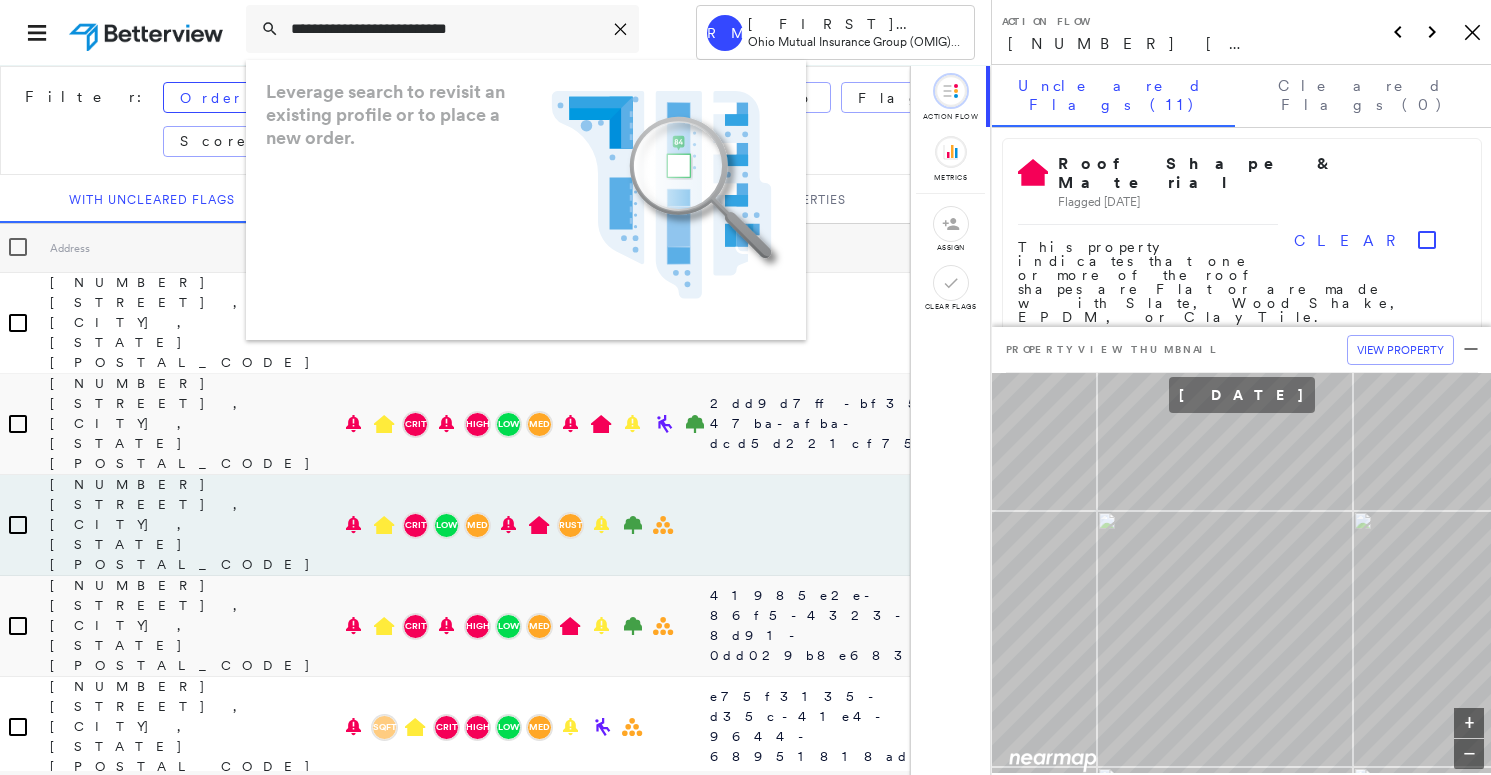 drag, startPoint x: 686, startPoint y: 23, endPoint x: 662, endPoint y: 21, distance: 24.083189 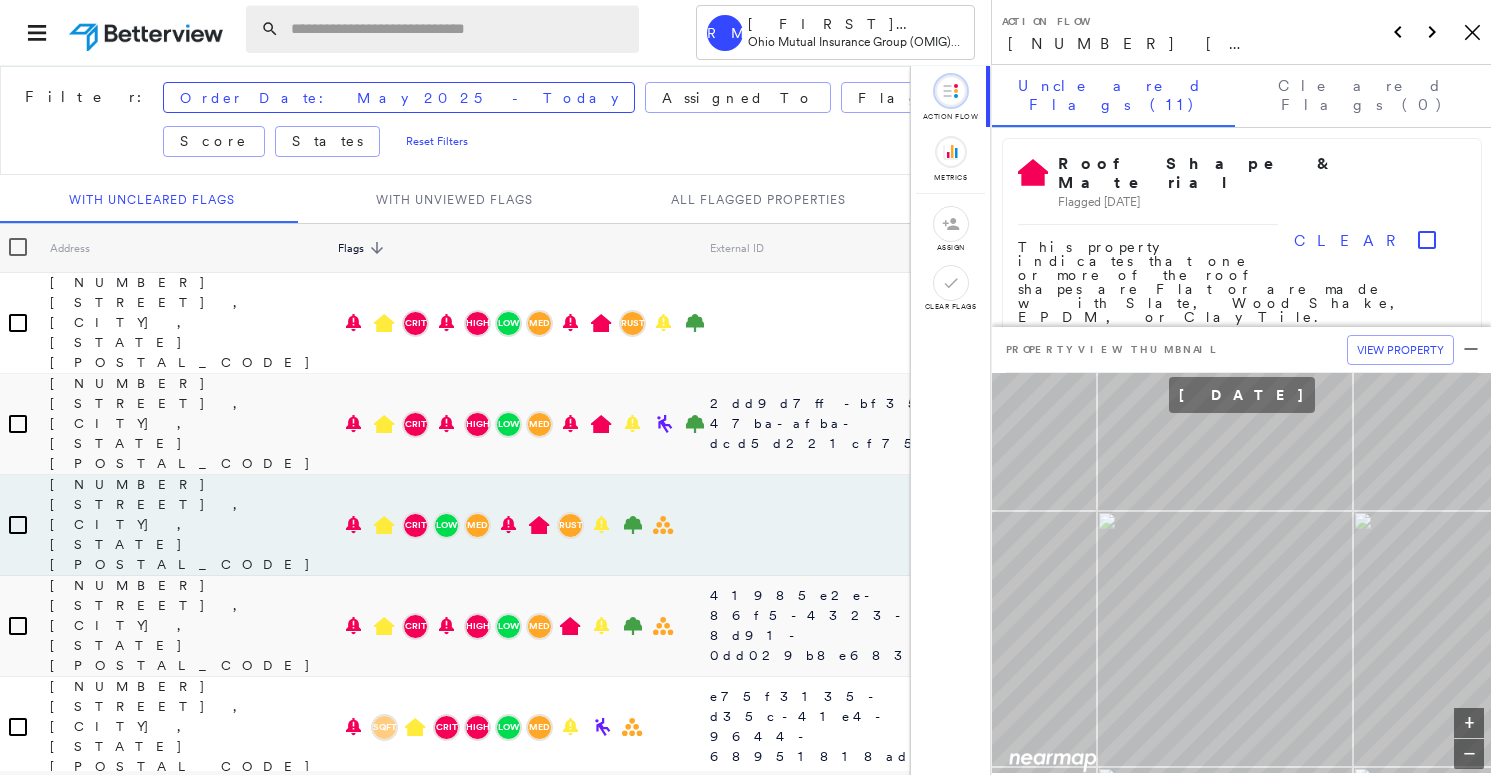 click at bounding box center [459, 29] 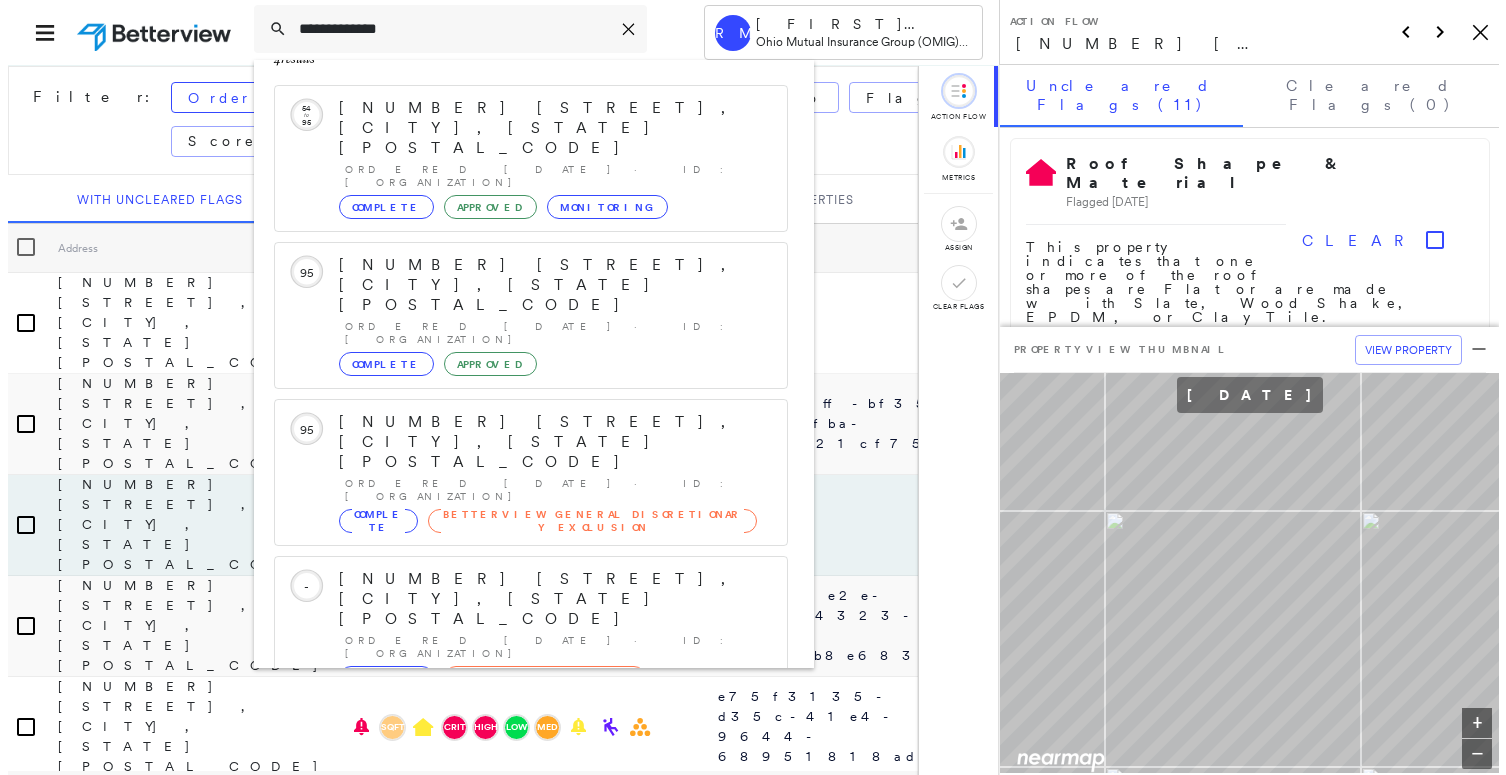 scroll, scrollTop: 300, scrollLeft: 0, axis: vertical 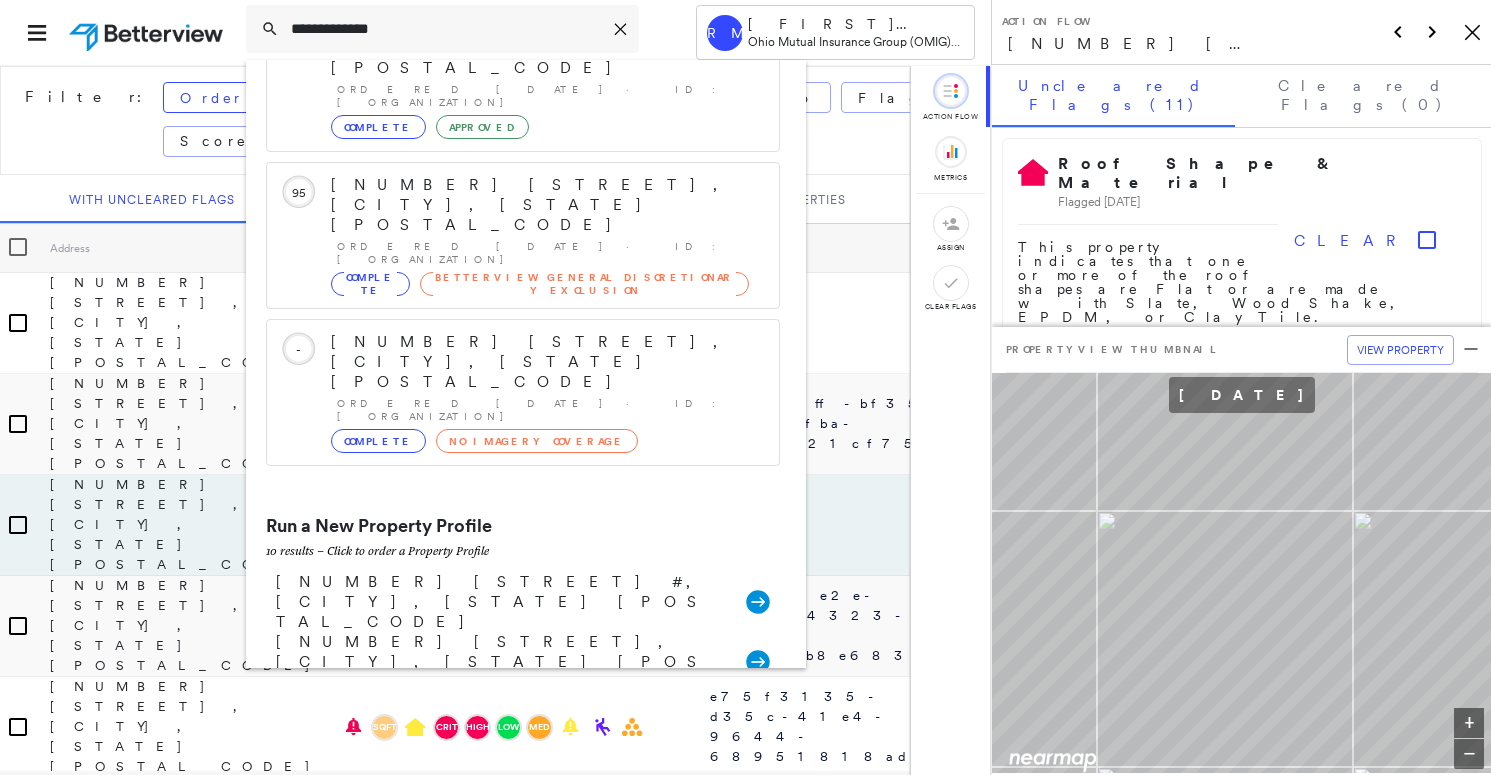 type on "**********" 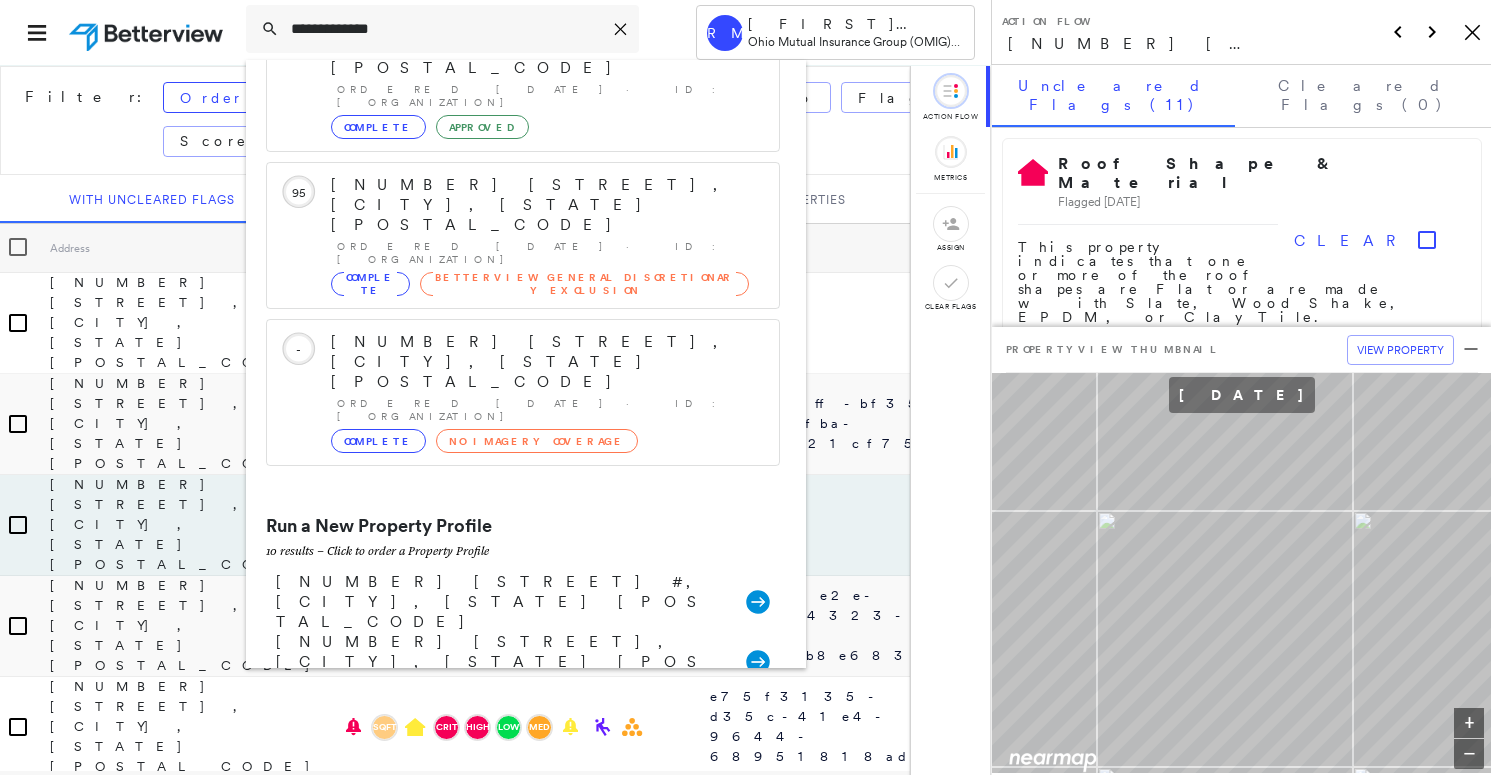 click on "[NUMBER] [STREET], [CITY], [STATE] [POSTAL_CODE]" at bounding box center [501, 782] 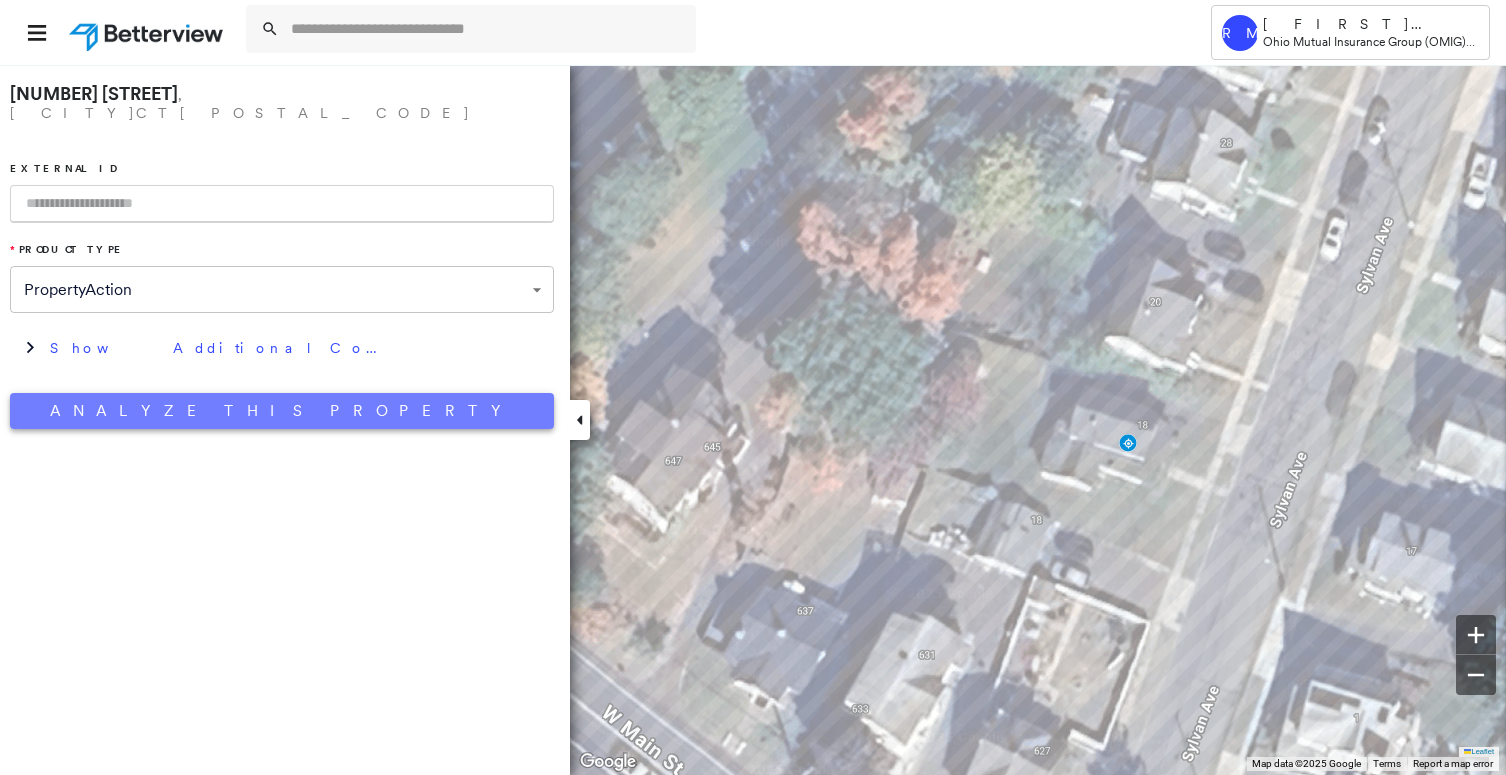 click on "Analyze This Property" at bounding box center [282, 411] 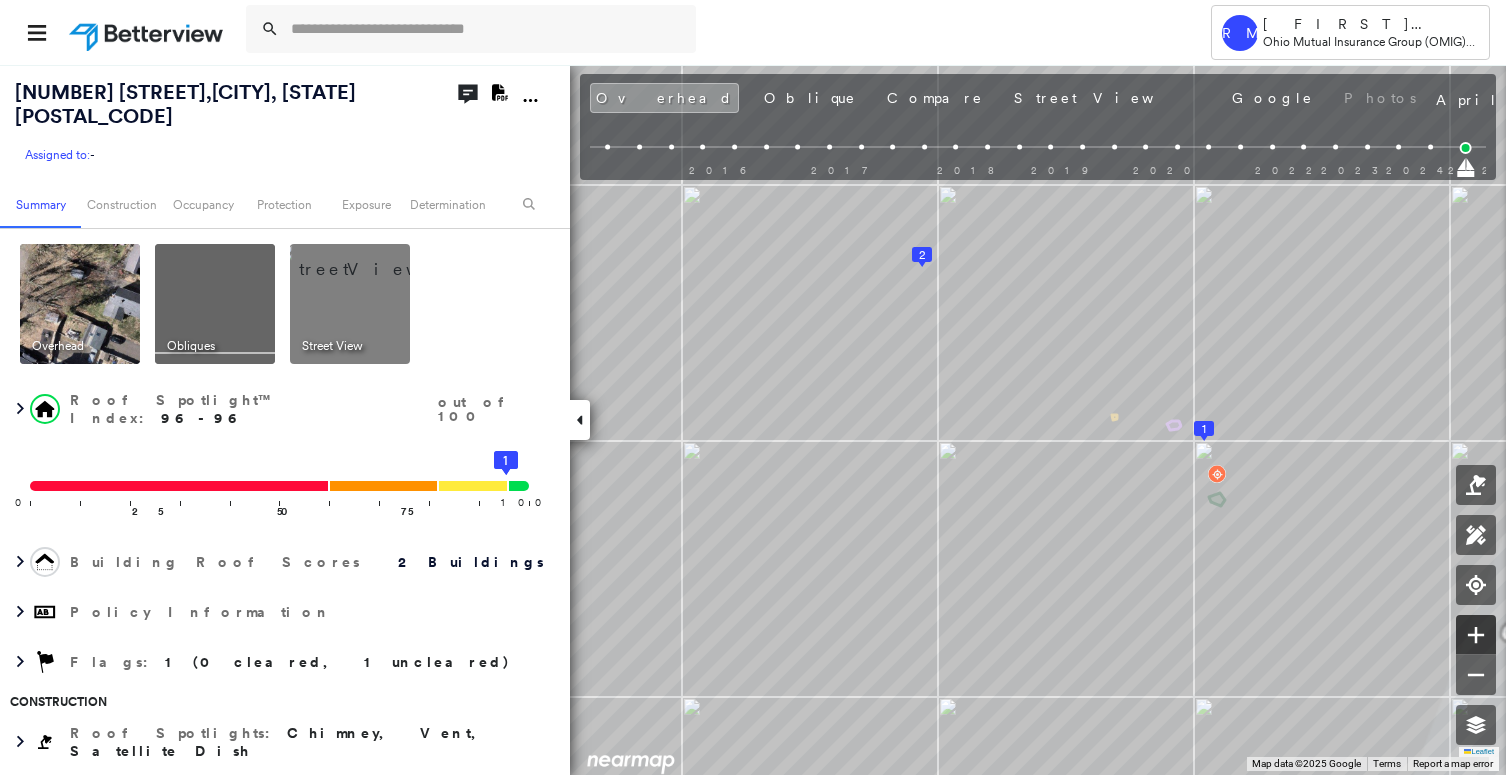 click 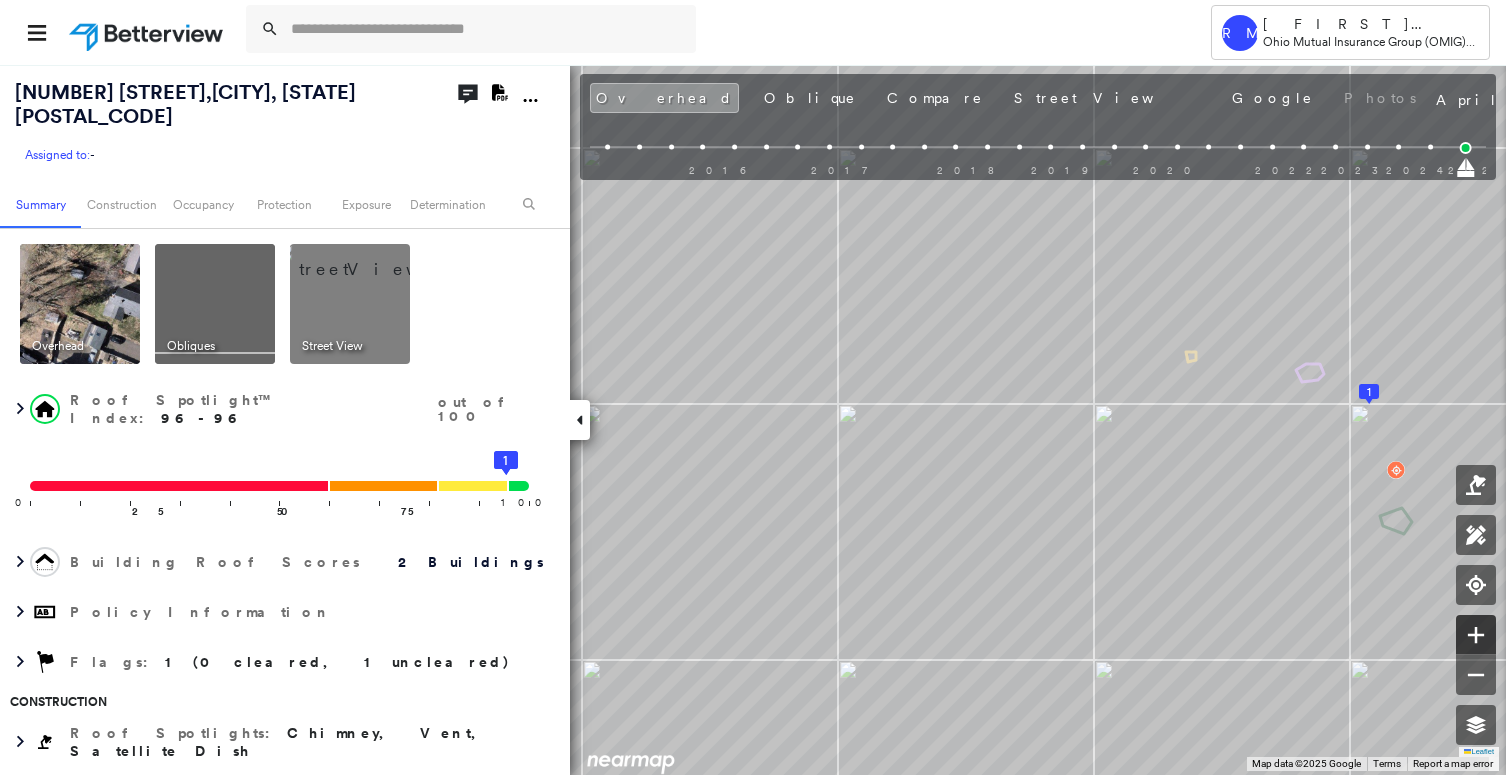click 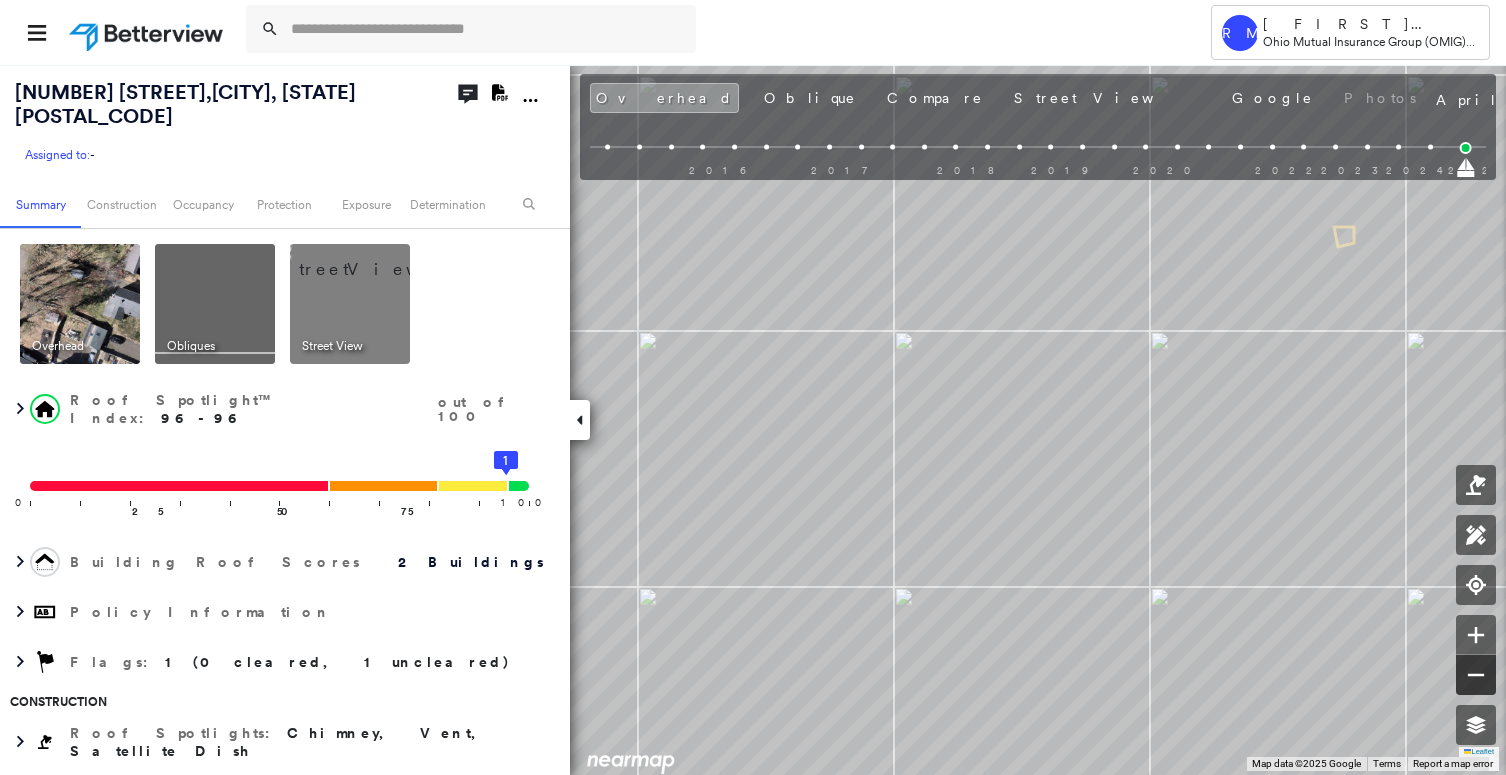 click at bounding box center [1476, 675] 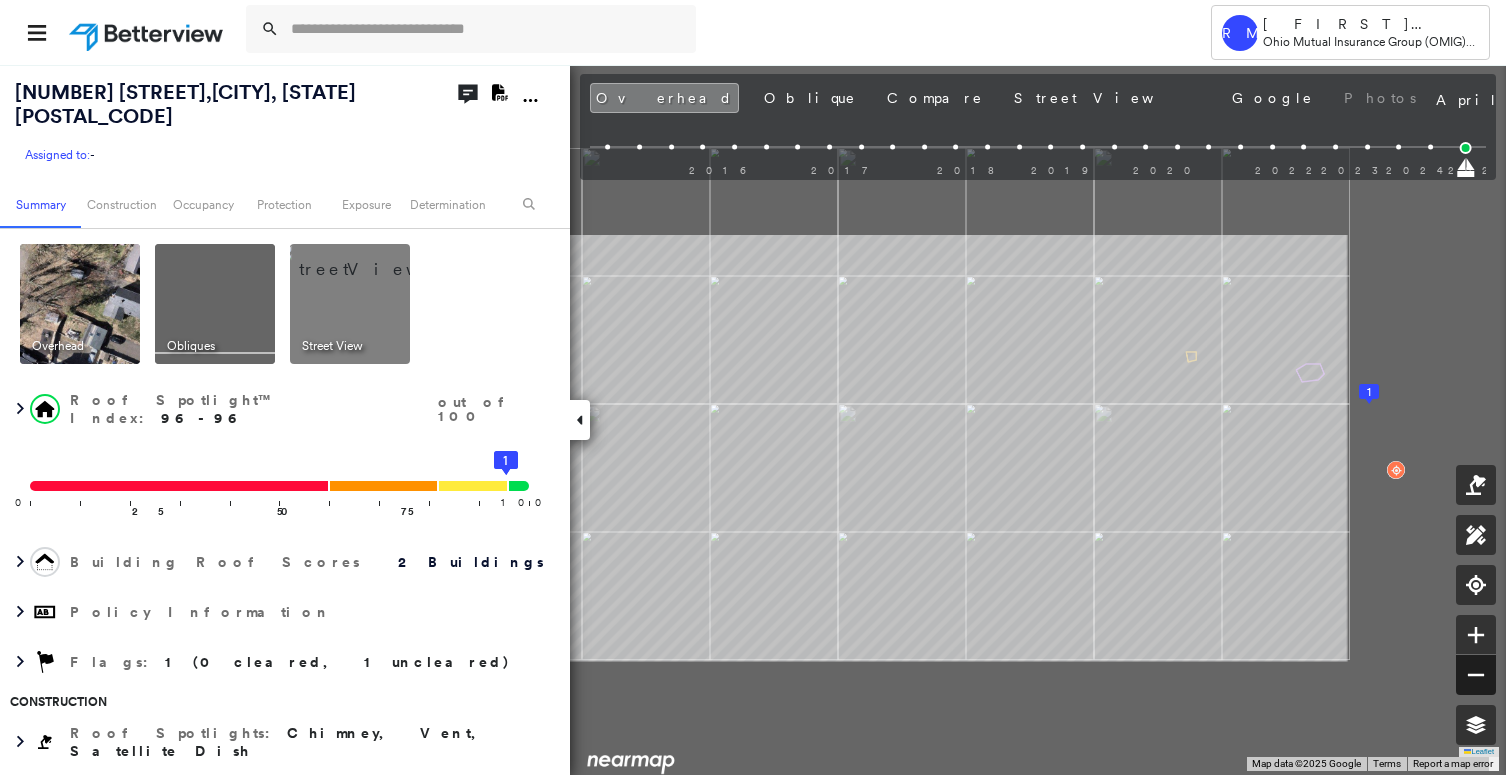 click at bounding box center (1476, 675) 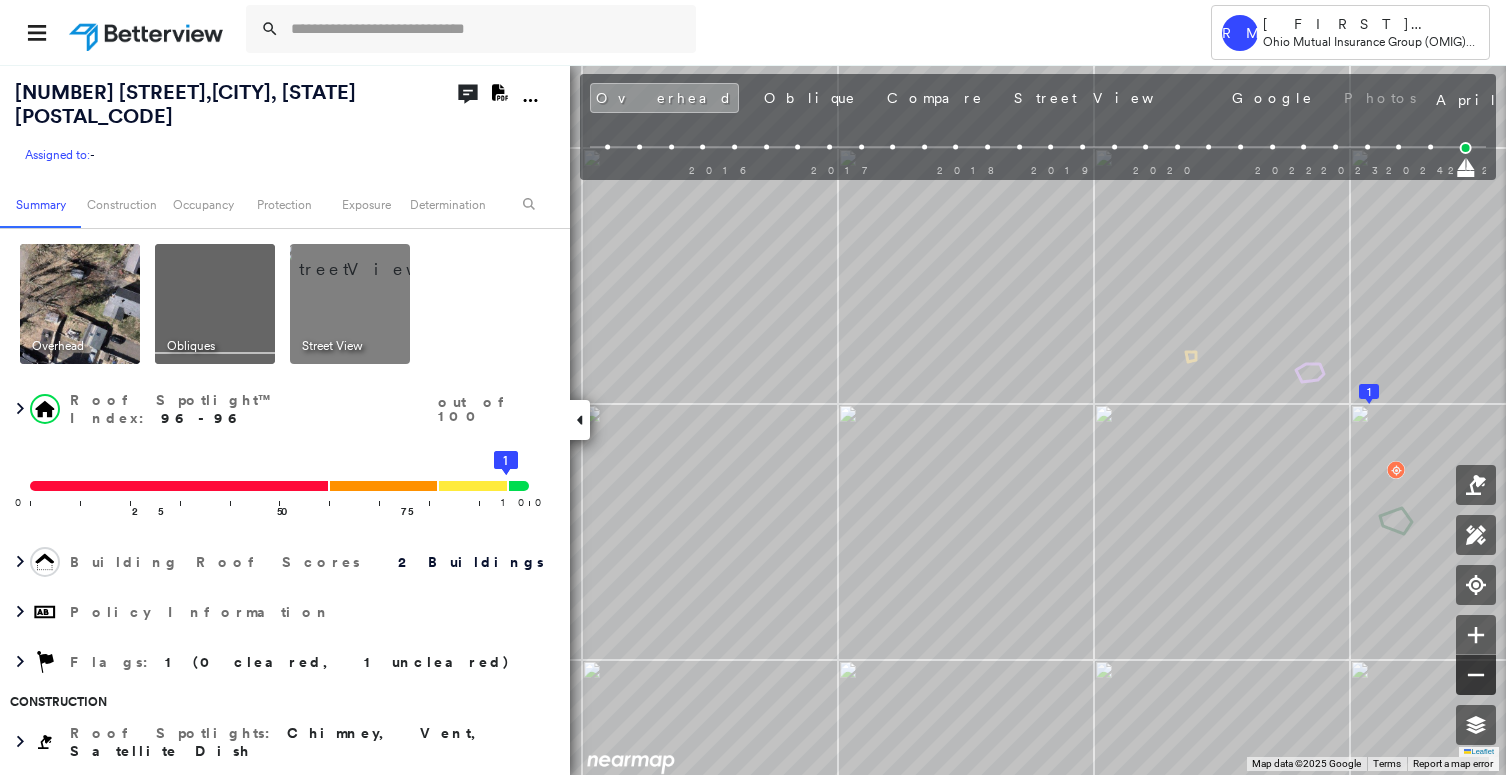 click at bounding box center (1476, 675) 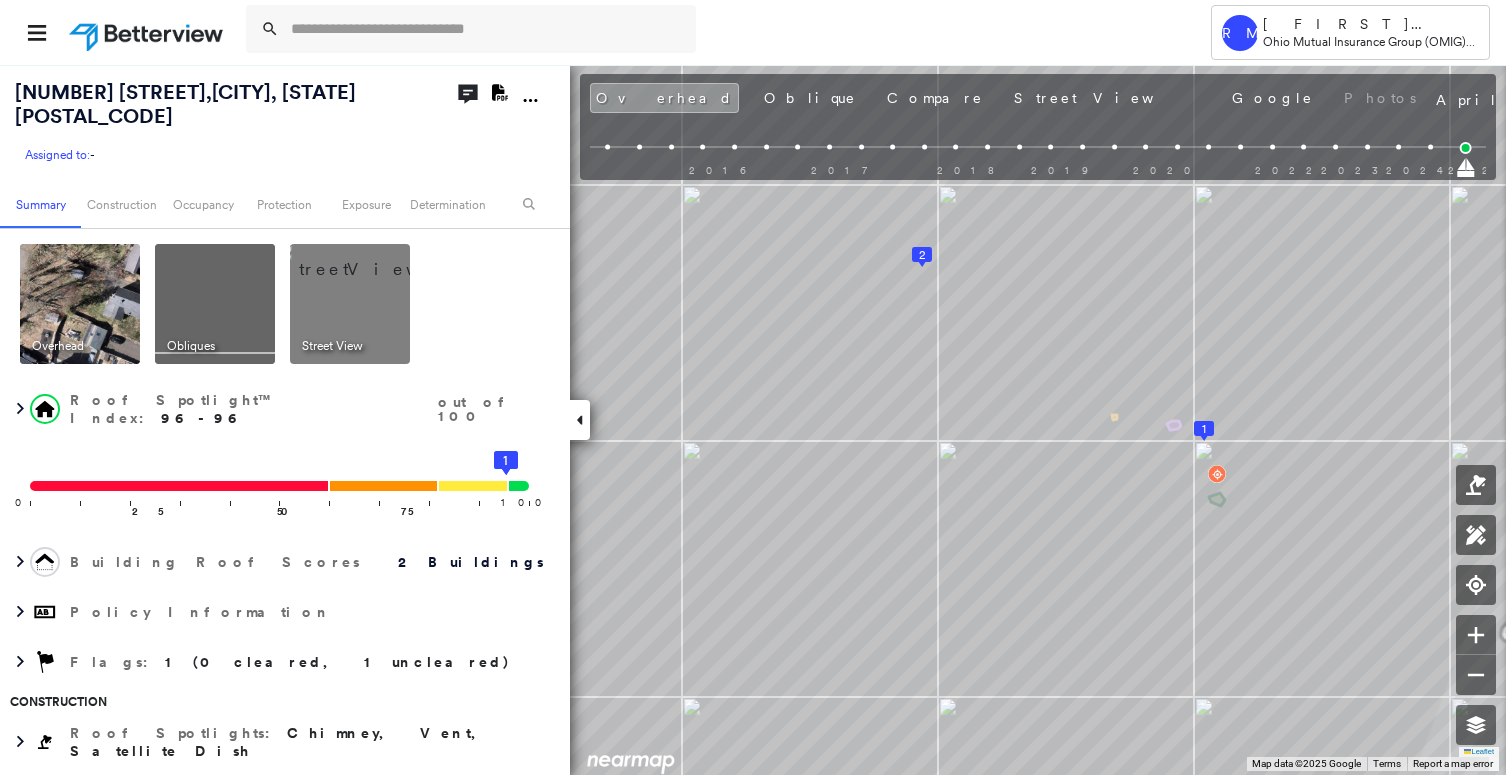 click at bounding box center (374, 259) 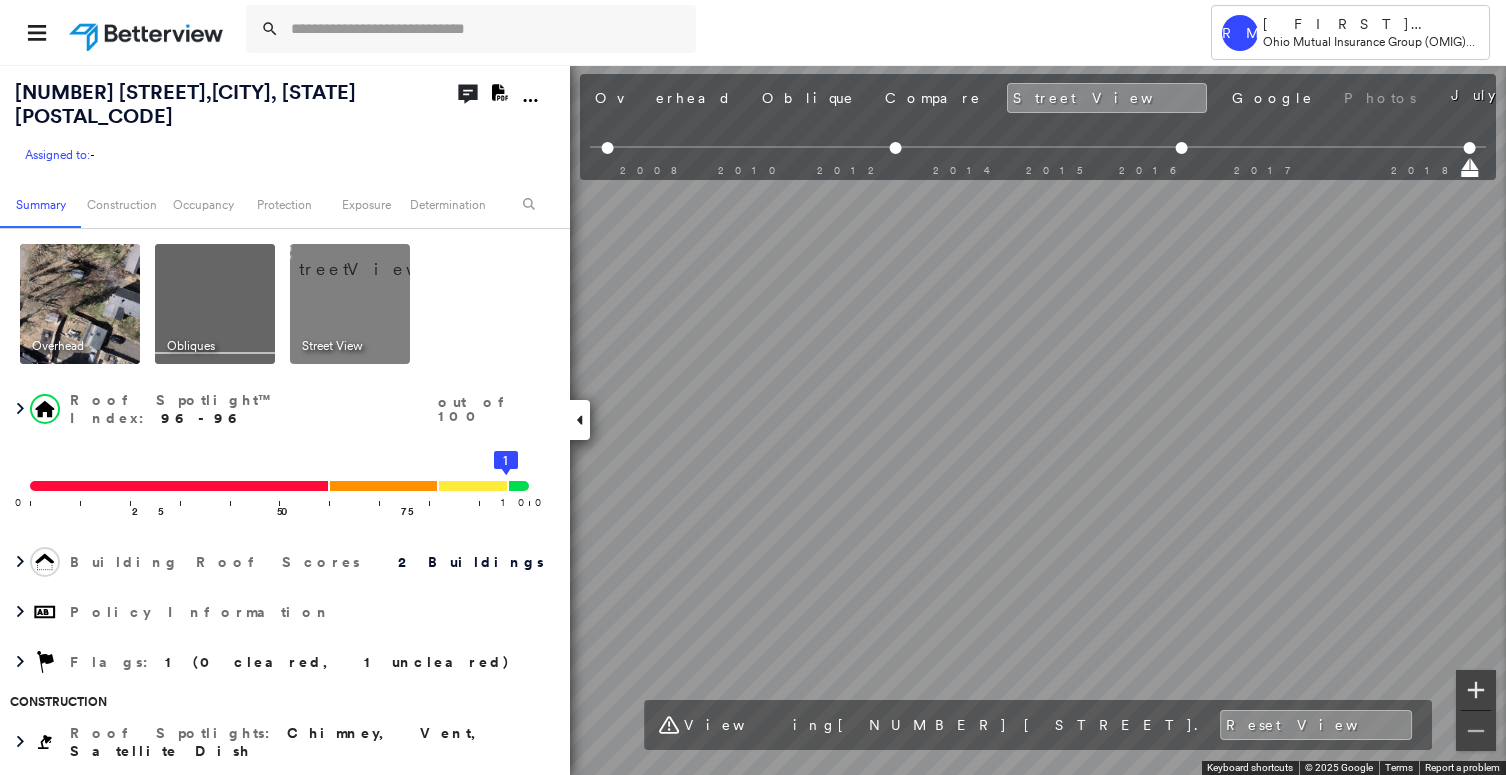 click at bounding box center (1476, 690) 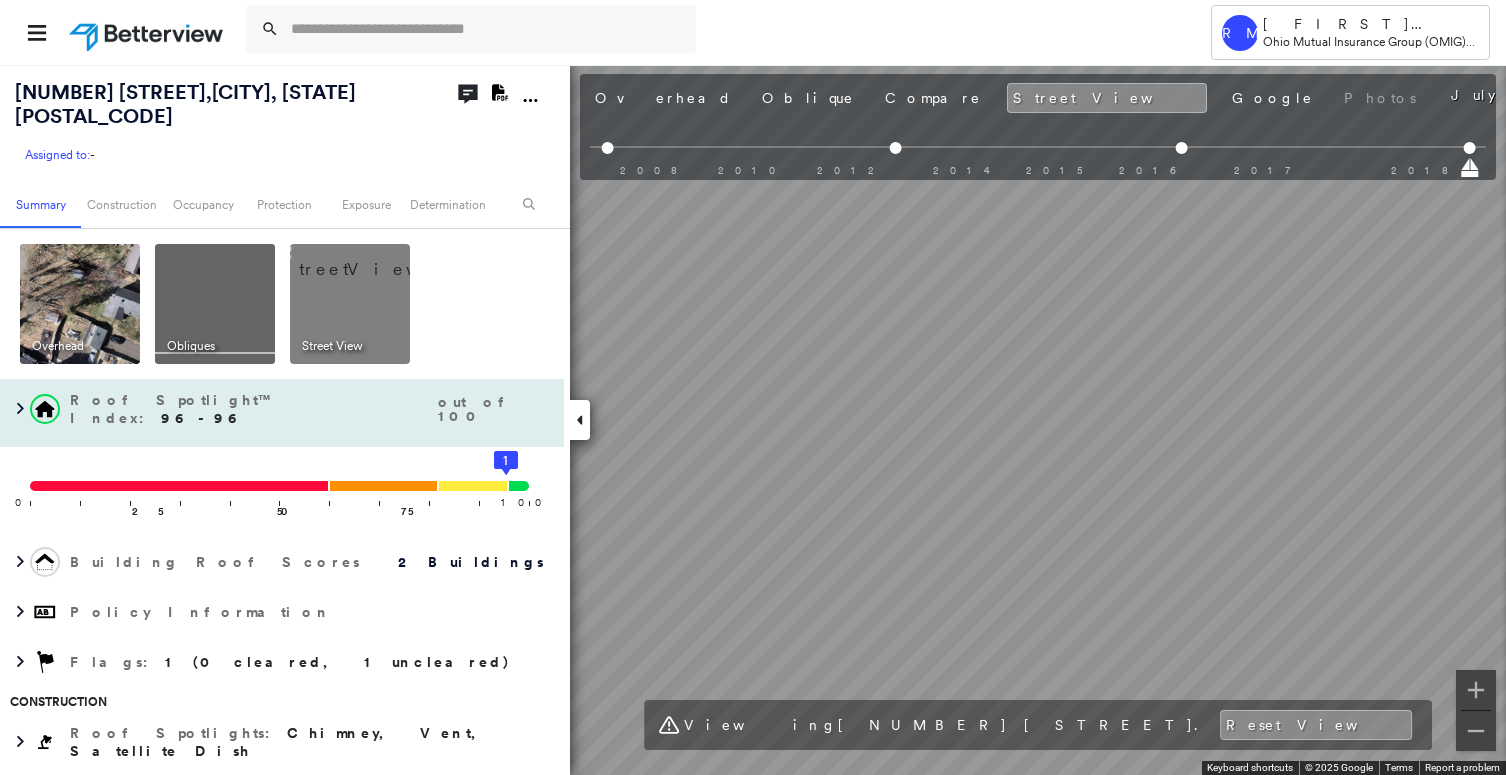 click on "[NUMBER]  [STREET] ,  [CITY], [STATE] [POSTAL_CODE] Assigned to:  - Assigned to:  - Assigned to:  - Open Comments Download PDF Report Summary Construction Occupancy Protection Exposure Determination Overhead Obliques Street View Roof Spotlight™ Index :  96-96 out of 100 0 100 25 50 75 2 1 Building Roof Scores 2 Buildings Policy Information Flags :  1 (0 cleared, 1 uncleared) Construction Roof Spotlights :  Chimney, Vent, Satellite Dish Property Features Roof Size & Shape :  2 buildings  Occupancy Place Detail Protection Exposure FEMA Risk Index Additional Perils Determination Flags :  1 (0 cleared, 1 uncleared) Uncleared Flags (1) Cleared Flags  (0) Low Low Priority Roof Score Flagged [DATE] Clear Action Taken New Entry History Quote/New Business Terms & Conditions Added ACV Endorsement Added Cosmetic Endorsement Inspection/Loss Control Report Information Added to Inspection Survey Onsite Inspection Ordered Determined No Inspection Needed General Used Report to Further Agent/Insured Discussion Save Renewal General Save" at bounding box center (753, 419) 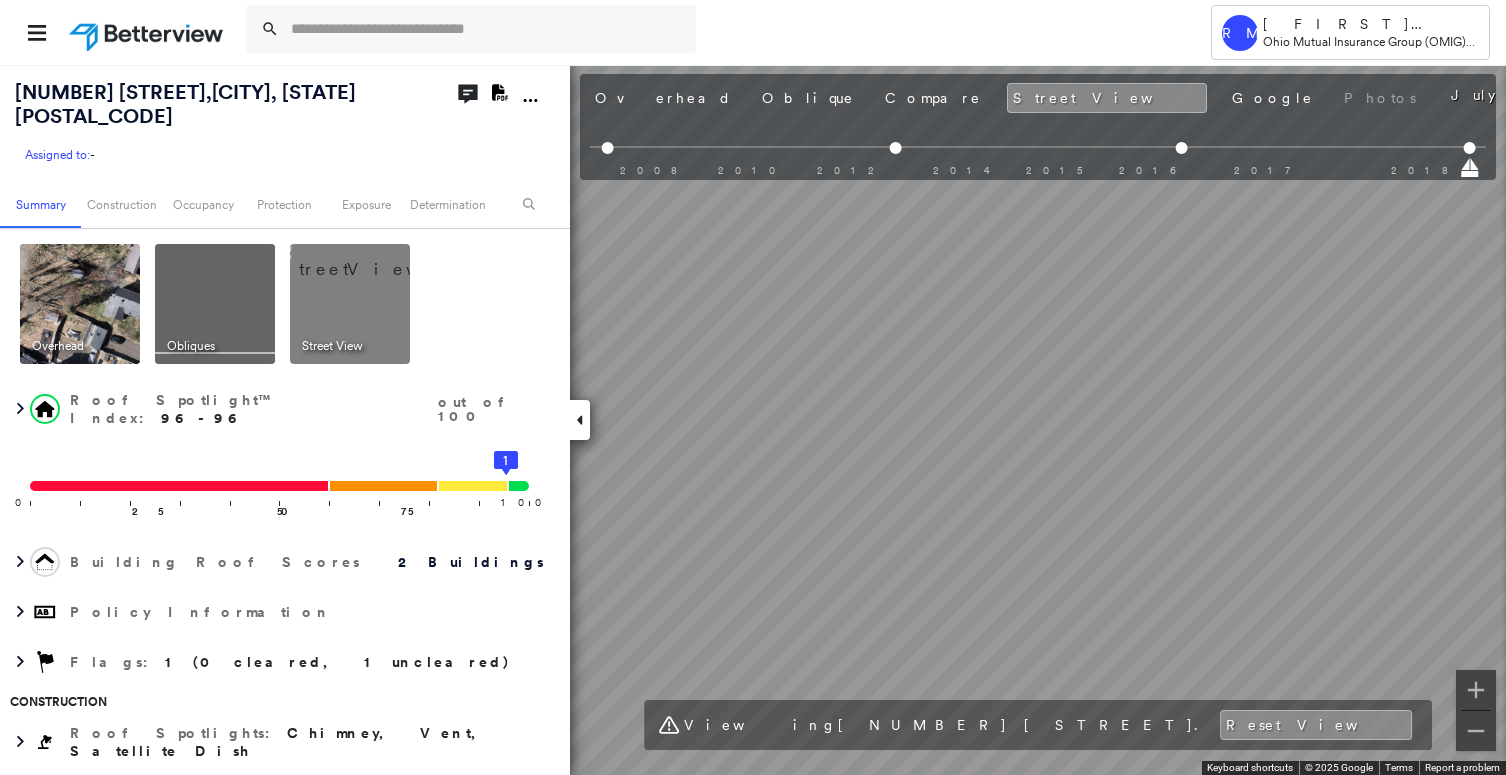 click on "Tower RM [LAST] [LAST] [COMPANY] ([ABBREVIATION])  -   PL [NUMBER]  [STREET] ,  [CITY], [STATE] [POSTAL_CODE] Assigned to:  - Assigned to:  - Assigned to:  - Open Comments Download PDF Report Summary Construction Occupancy Protection Exposure Determination Overhead Obliques Street View Roof Spotlight™ Index :  96-96 out of 100 0 100 25 50 75 2 1 Building Roof Scores 2 Buildings Policy Information Flags :  1 (0 cleared, 1 uncleared) Construction Roof Spotlights :  Chimney, Vent, Satellite Dish Property Features Roof Size & Shape :  2 buildings  Occupancy Place Detail Protection Exposure FEMA Risk Index Additional Perils Determination Flags :  1 (0 cleared, 1 uncleared) Uncleared Flags (1) Cleared Flags  (0) Low Low Priority Roof Score Flagged [DATE] Clear Action Taken New Entry History Quote/New Business Terms & Conditions Added ACV Endorsement Added Cosmetic Endorsement Inspection/Loss Control Report Information Added to Inspection Survey Onsite Inspection Ordered Determined No Inspection Needed General Save" at bounding box center (753, 387) 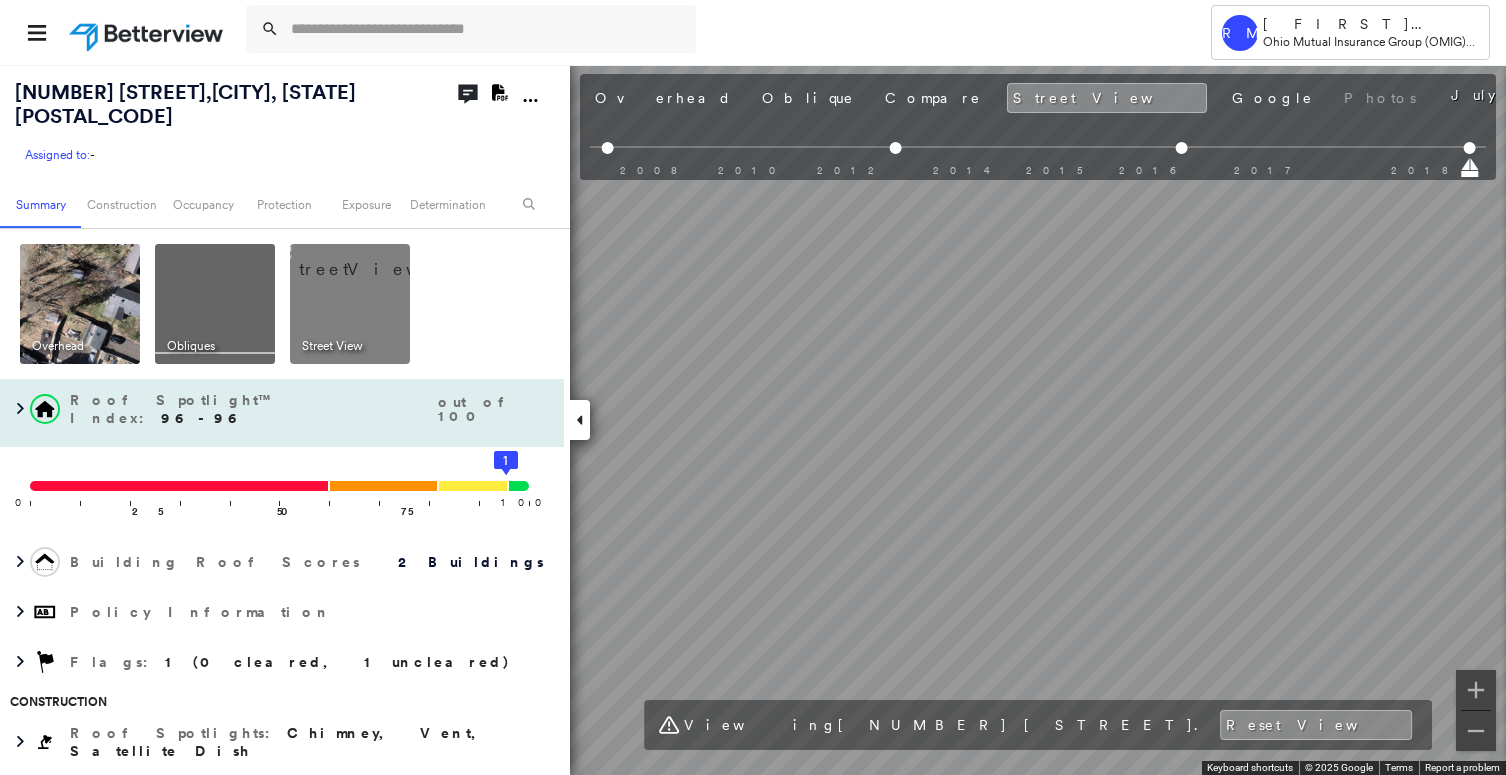 click on "[NUMBER]  [STREET] ,  [CITY], [STATE] [POSTAL_CODE] Assigned to:  - Assigned to:  - Assigned to:  - Open Comments Download PDF Report Summary Construction Occupancy Protection Exposure Determination Overhead Obliques Street View Roof Spotlight™ Index :  96-96 out of 100 0 100 25 50 75 2 1 Building Roof Scores 2 Buildings Policy Information Flags :  1 (0 cleared, 1 uncleared) Construction Roof Spotlights :  Chimney, Vent, Satellite Dish Property Features Roof Size & Shape :  2 buildings  Occupancy Place Detail Protection Exposure FEMA Risk Index Additional Perils Determination Flags :  1 (0 cleared, 1 uncleared) Uncleared Flags (1) Cleared Flags  (0) Low Low Priority Roof Score Flagged [DATE] Clear Action Taken New Entry History Quote/New Business Terms & Conditions Added ACV Endorsement Added Cosmetic Endorsement Inspection/Loss Control Report Information Added to Inspection Survey Onsite Inspection Ordered Determined No Inspection Needed General Used Report to Further Agent/Insured Discussion Save Renewal General Save" at bounding box center [753, 419] 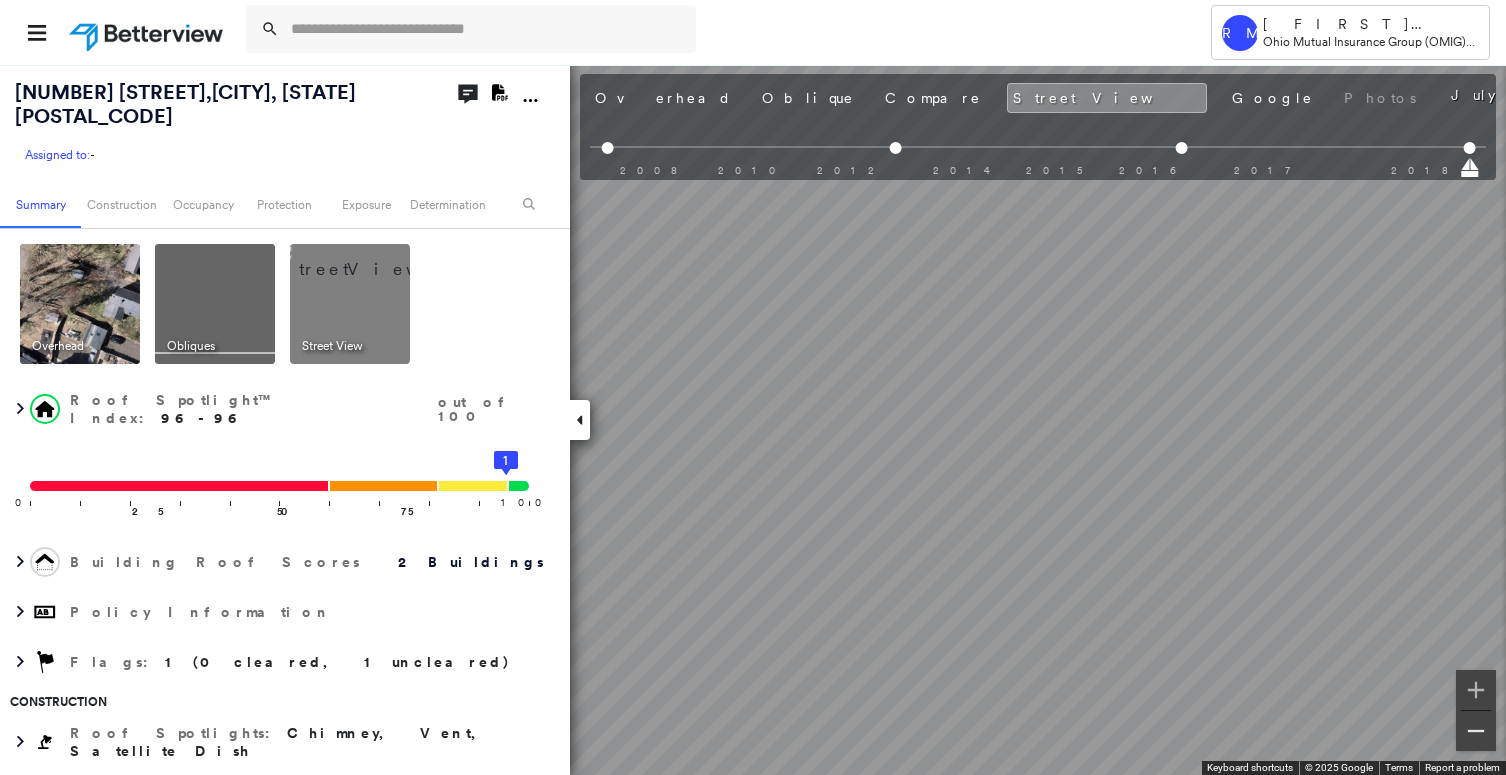click at bounding box center [1476, 731] 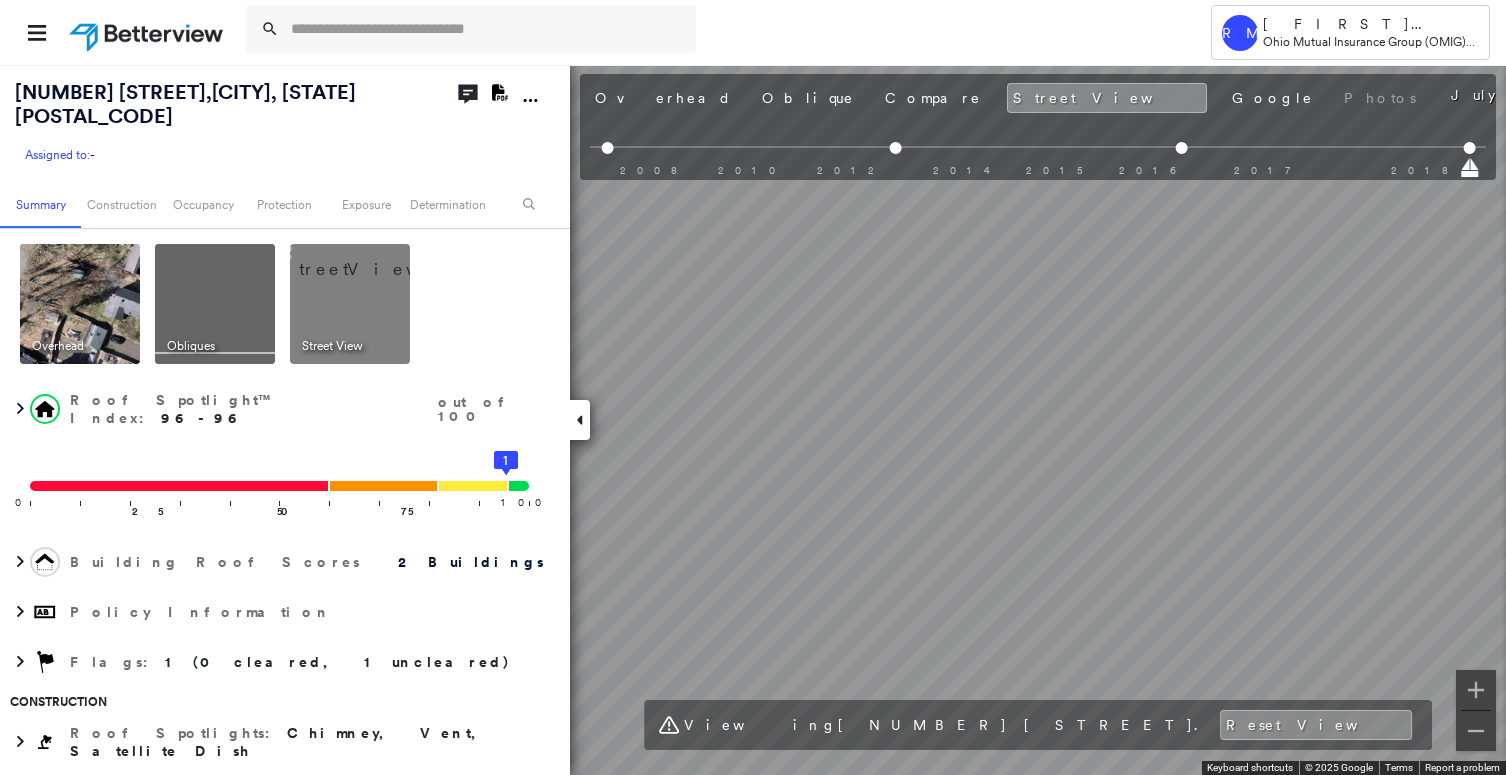 click on "Tower RM [LAST] [LAST] [COMPANY] ([ABBREVIATION])  -   PL [NUMBER]  [STREET] ,  [CITY], [STATE] [POSTAL_CODE] Assigned to:  - Assigned to:  - Assigned to:  - Open Comments Download PDF Report Summary Construction Occupancy Protection Exposure Determination Overhead Obliques Street View Roof Spotlight™ Index :  96-96 out of 100 0 100 25 50 75 2 1 Building Roof Scores 2 Buildings Policy Information Flags :  1 (0 cleared, 1 uncleared) Construction Roof Spotlights :  Chimney, Vent, Satellite Dish Property Features Roof Size & Shape :  2 buildings  Occupancy Place Detail Protection Exposure FEMA Risk Index Additional Perils Determination Flags :  1 (0 cleared, 1 uncleared) Uncleared Flags (1) Cleared Flags  (0) Low Low Priority Roof Score Flagged [DATE] Clear Action Taken New Entry History Quote/New Business Terms & Conditions Added ACV Endorsement Added Cosmetic Endorsement Inspection/Loss Control Report Information Added to Inspection Survey Onsite Inspection Ordered Determined No Inspection Needed General Save" at bounding box center [753, 387] 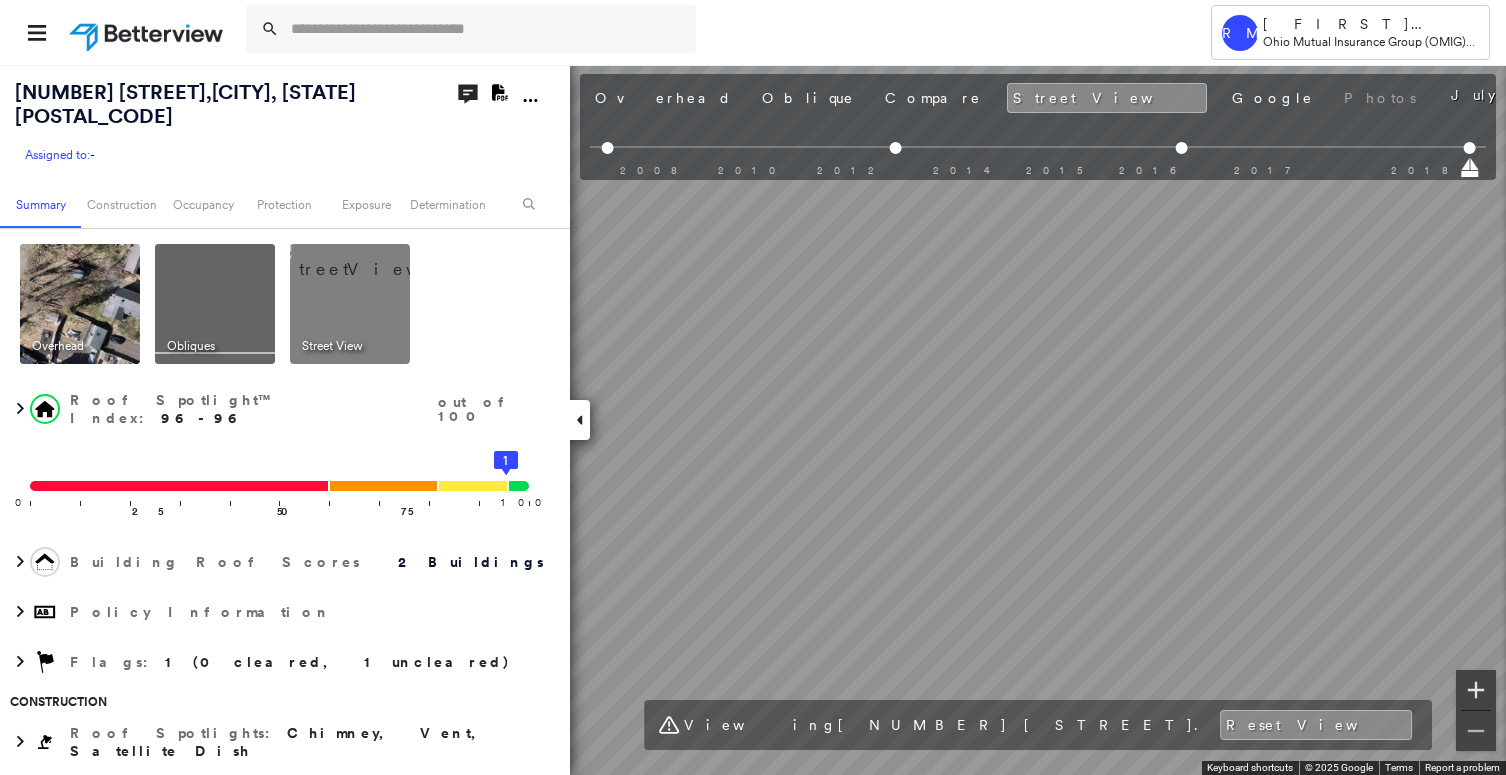 click at bounding box center [1476, 690] 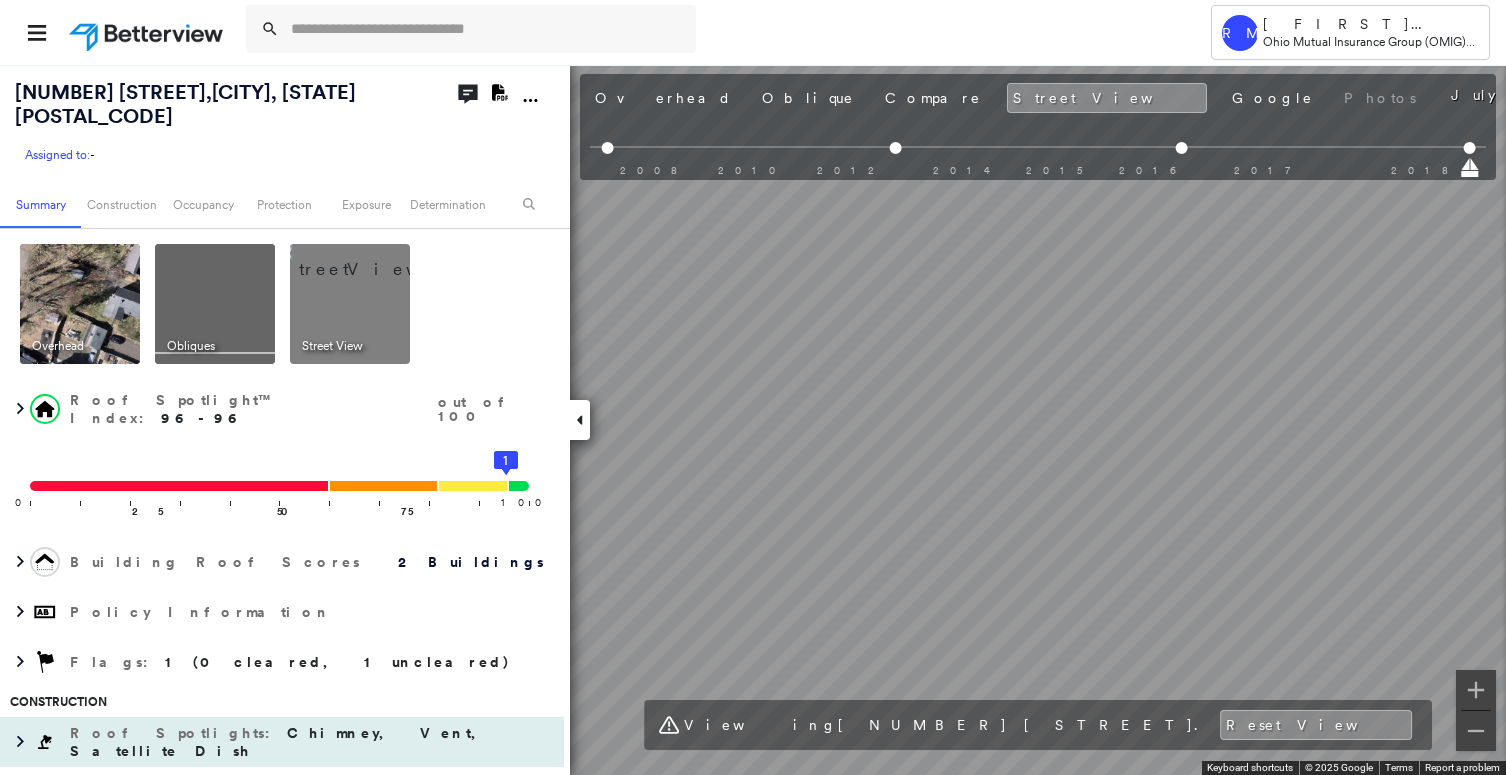 click on "[NUMBER]  [STREET] ,  [CITY], [STATE] [POSTAL_CODE] Assigned to:  - Assigned to:  - Assigned to:  - Open Comments Download PDF Report Summary Construction Occupancy Protection Exposure Determination Overhead Obliques Street View Roof Spotlight™ Index :  96-96 out of 100 0 100 25 50 75 2 1 Building Roof Scores 2 Buildings Policy Information Flags :  1 (0 cleared, 1 uncleared) Construction Roof Spotlights :  Chimney, Vent, Satellite Dish Property Features Roof Size & Shape :  2 buildings  Occupancy Place Detail Protection Exposure FEMA Risk Index Additional Perils Determination Flags :  1 (0 cleared, 1 uncleared) Uncleared Flags (1) Cleared Flags  (0) Low Low Priority Roof Score Flagged [DATE] Clear Action Taken New Entry History Quote/New Business Terms & Conditions Added ACV Endorsement Added Cosmetic Endorsement Inspection/Loss Control Report Information Added to Inspection Survey Onsite Inspection Ordered Determined No Inspection Needed General Used Report to Further Agent/Insured Discussion Save Renewal General Save" at bounding box center [753, 419] 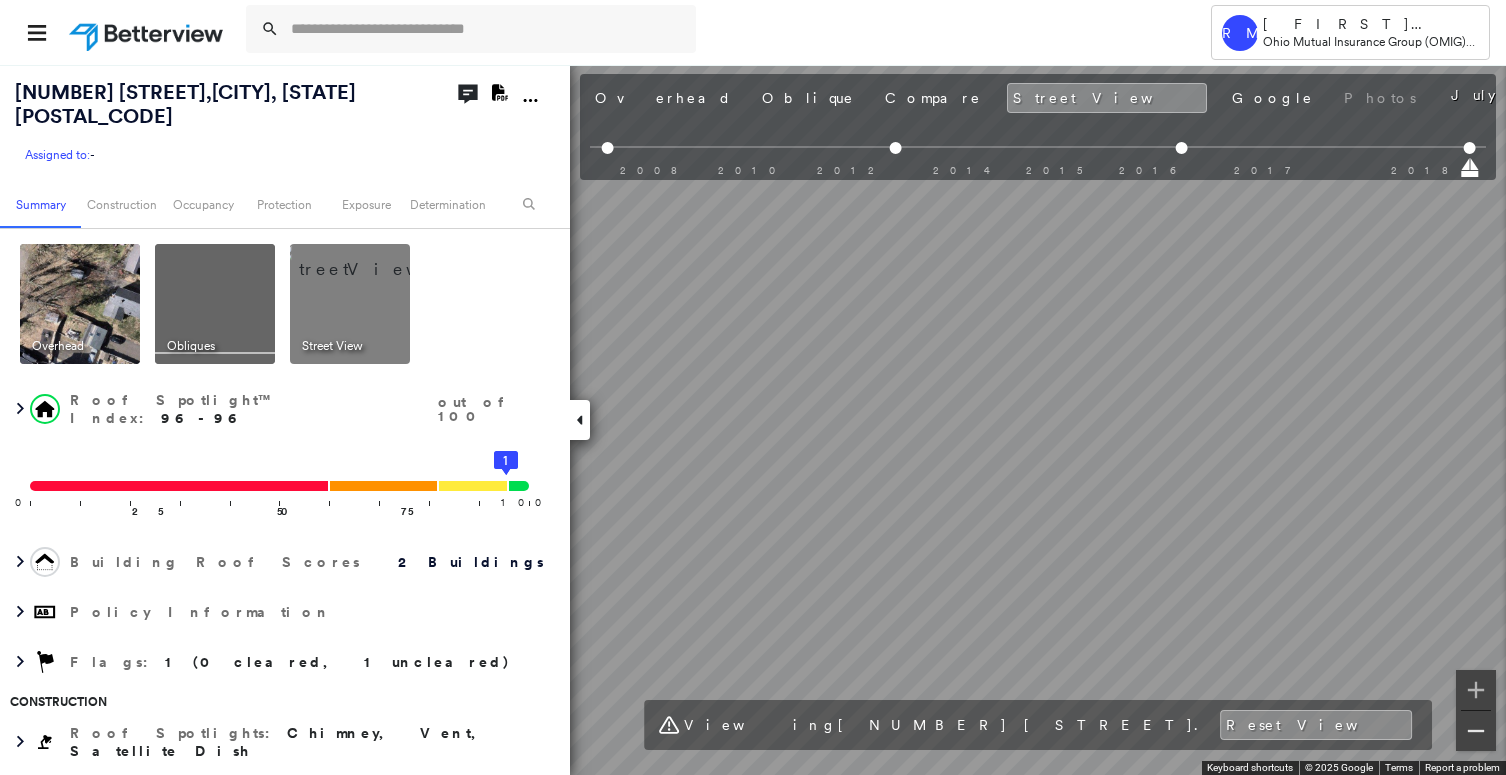 click at bounding box center (1476, 731) 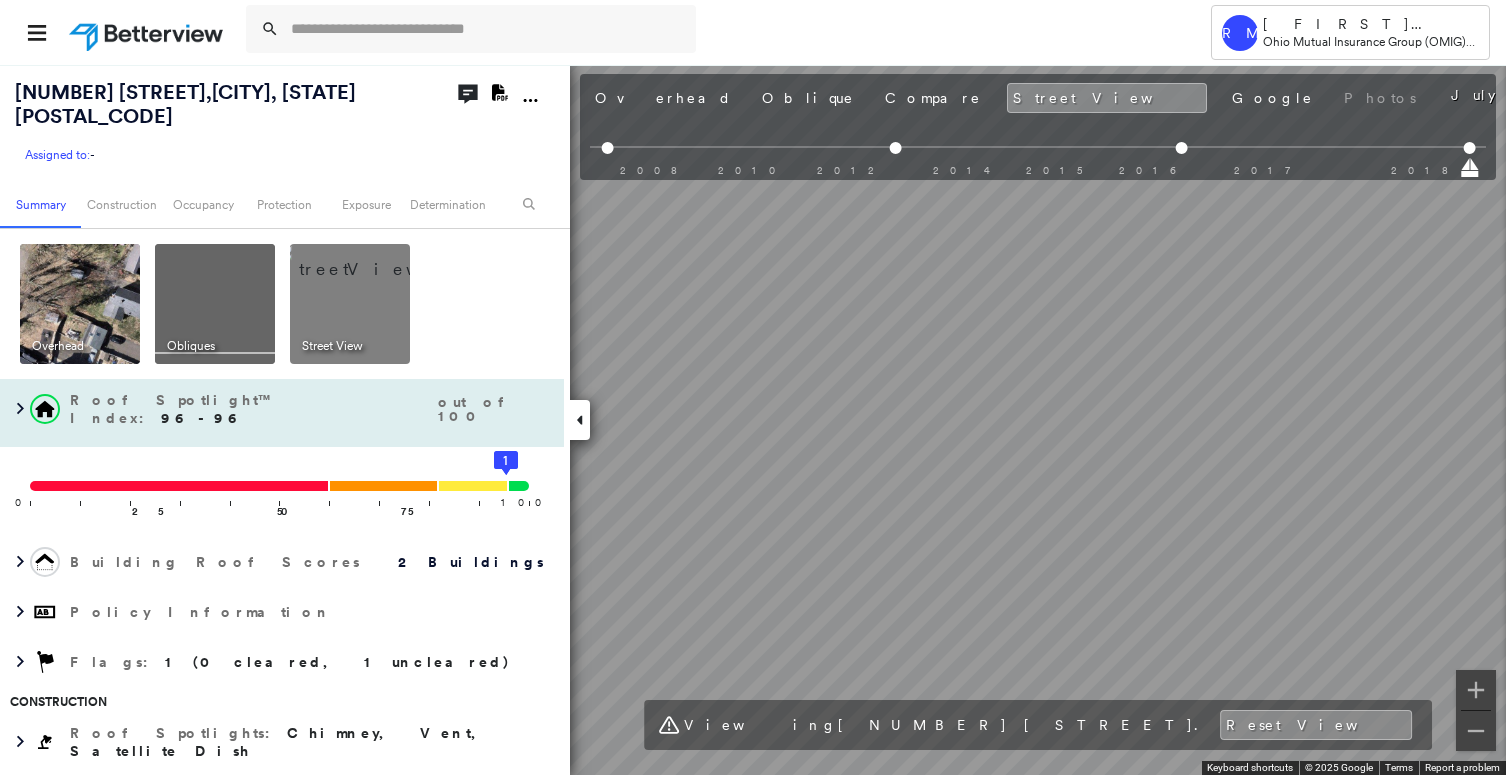 click on "[NUMBER]  [STREET] ,  [CITY], [STATE] [POSTAL_CODE] Assigned to:  - Assigned to:  - Assigned to:  - Open Comments Download PDF Report Summary Construction Occupancy Protection Exposure Determination Overhead Obliques Street View Roof Spotlight™ Index :  96-96 out of 100 0 100 25 50 75 2 1 Building Roof Scores 2 Buildings Policy Information Flags :  1 (0 cleared, 1 uncleared) Construction Roof Spotlights :  Chimney, Vent, Satellite Dish Property Features Roof Size & Shape :  2 buildings  Occupancy Place Detail Protection Exposure FEMA Risk Index Additional Perils Determination Flags :  1 (0 cleared, 1 uncleared) Uncleared Flags (1) Cleared Flags  (0) Low Low Priority Roof Score Flagged [DATE] Clear Action Taken New Entry History Quote/New Business Terms & Conditions Added ACV Endorsement Added Cosmetic Endorsement Inspection/Loss Control Report Information Added to Inspection Survey Onsite Inspection Ordered Determined No Inspection Needed General Used Report to Further Agent/Insured Discussion Save Renewal General Save" at bounding box center (753, 419) 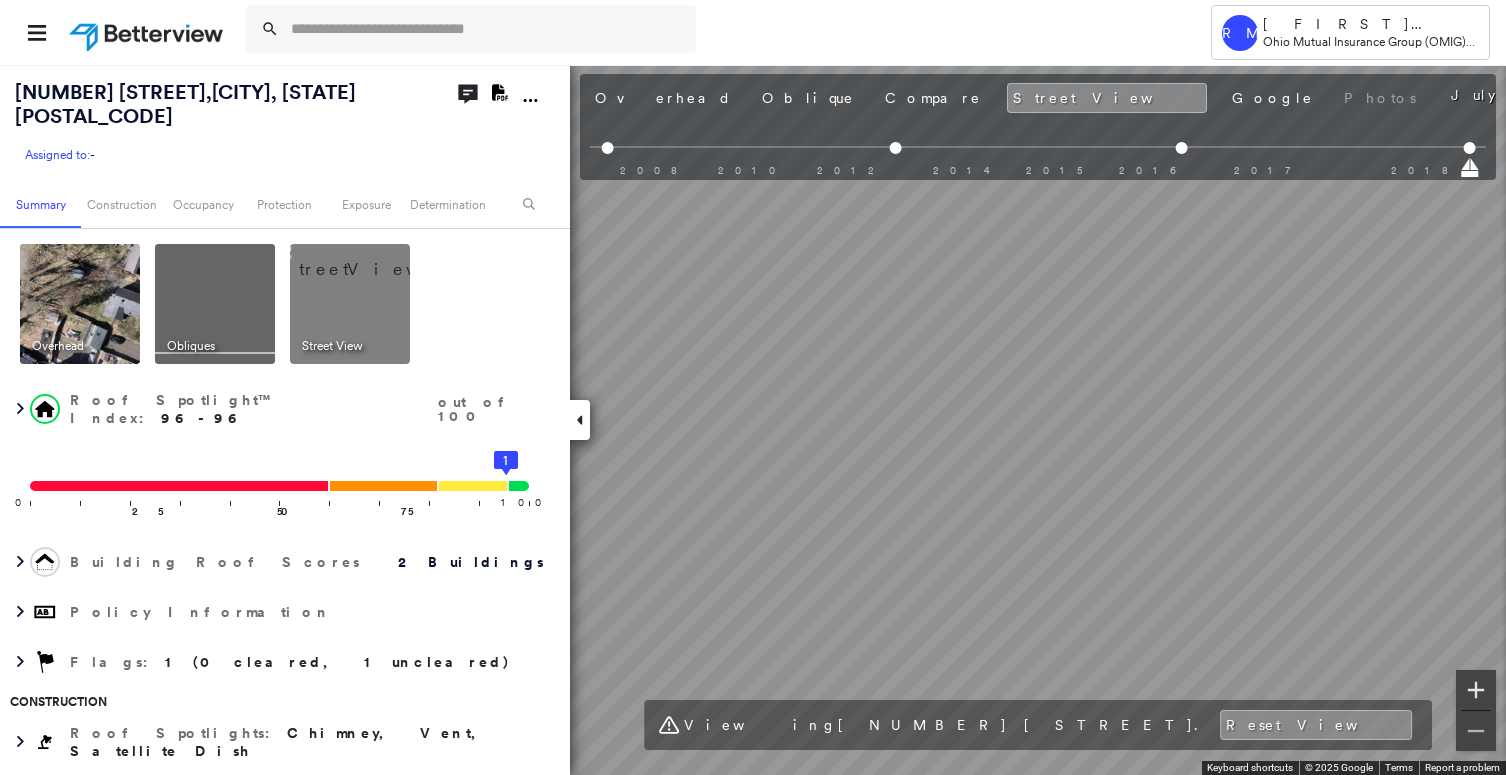 click at bounding box center (1476, 690) 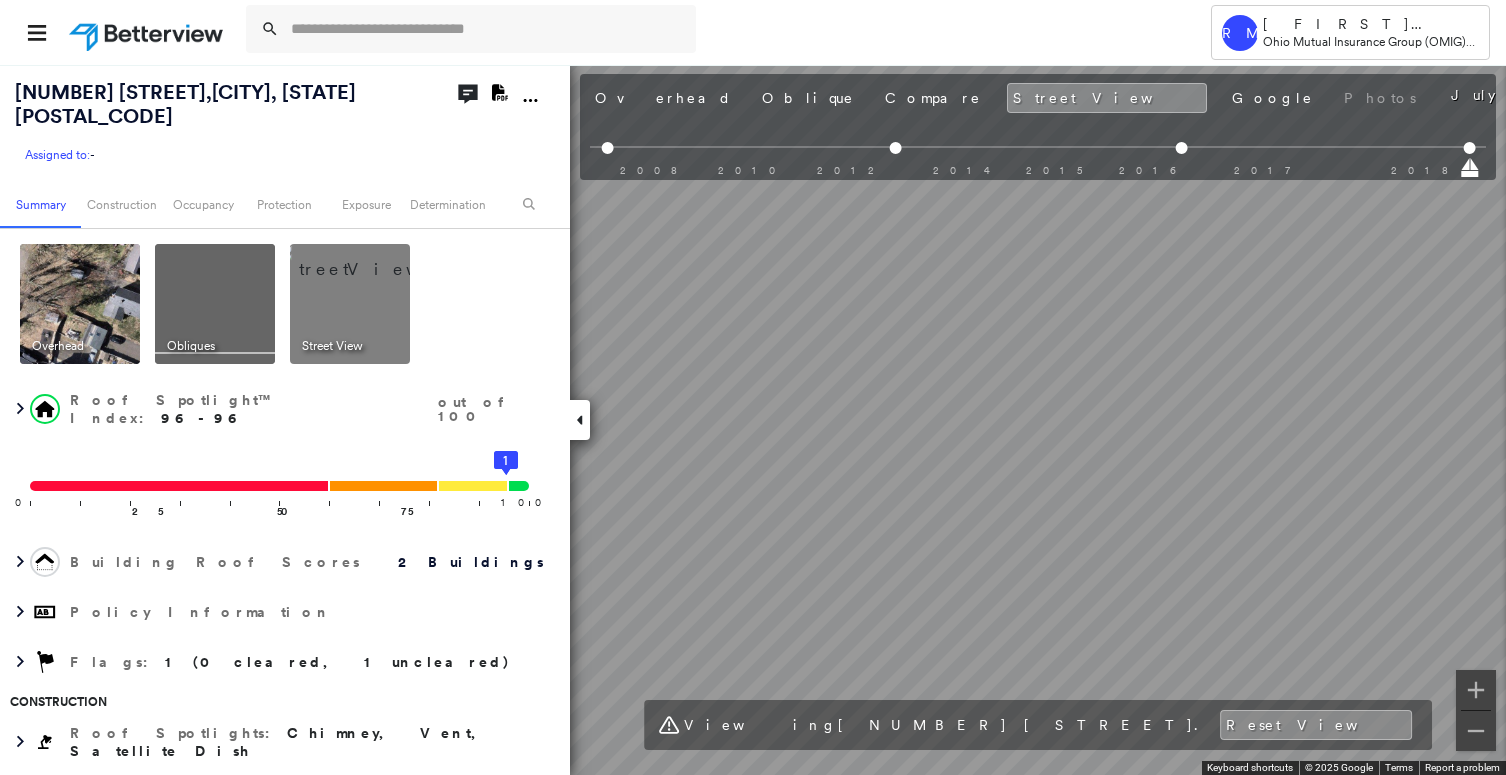 click on "Tower RM [LAST] [LAST] [COMPANY] ([ABBREVIATION])  -   PL [NUMBER]  [STREET] ,  [CITY], [STATE] [POSTAL_CODE] Assigned to:  - Assigned to:  - Assigned to:  - Open Comments Download PDF Report Summary Construction Occupancy Protection Exposure Determination Overhead Obliques Street View Roof Spotlight™ Index :  96-96 out of 100 0 100 25 50 75 2 1 Building Roof Scores 2 Buildings Policy Information Flags :  1 (0 cleared, 1 uncleared) Construction Roof Spotlights :  Chimney, Vent, Satellite Dish Property Features Roof Size & Shape :  2 buildings  Occupancy Place Detail Protection Exposure FEMA Risk Index Additional Perils Determination Flags :  1 (0 cleared, 1 uncleared) Uncleared Flags (1) Cleared Flags  (0) Low Low Priority Roof Score Flagged [DATE] Clear Action Taken New Entry History Quote/New Business Terms & Conditions Added ACV Endorsement Added Cosmetic Endorsement Inspection/Loss Control Report Information Added to Inspection Survey Onsite Inspection Ordered Determined No Inspection Needed General Save" at bounding box center (753, 387) 